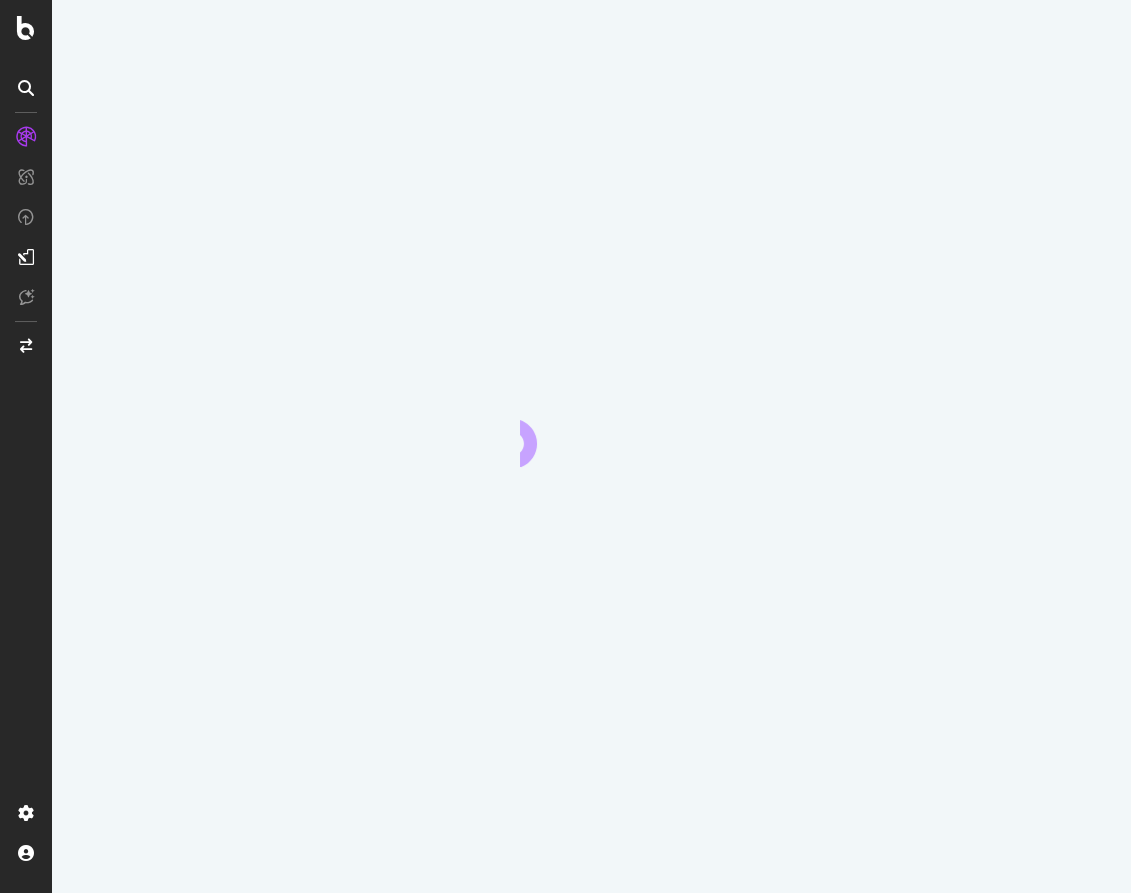 scroll, scrollTop: 0, scrollLeft: 0, axis: both 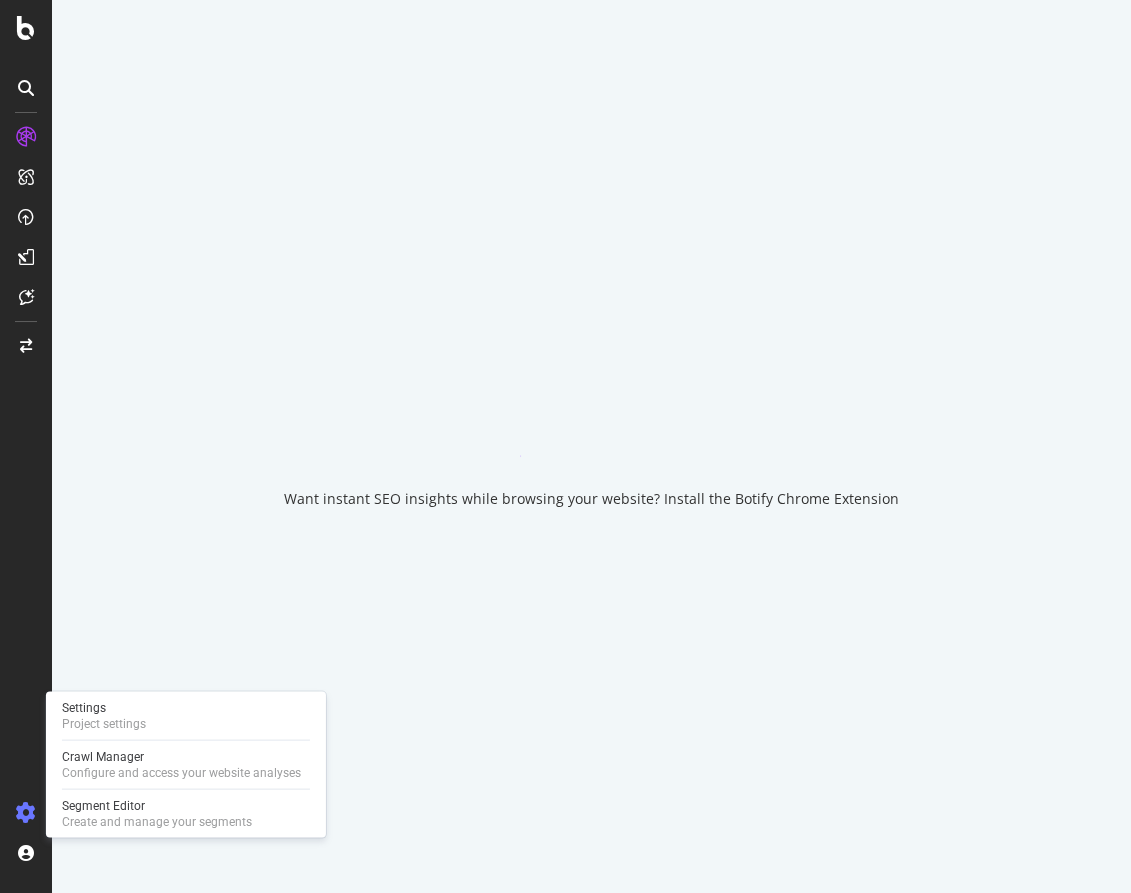 click at bounding box center [26, 813] 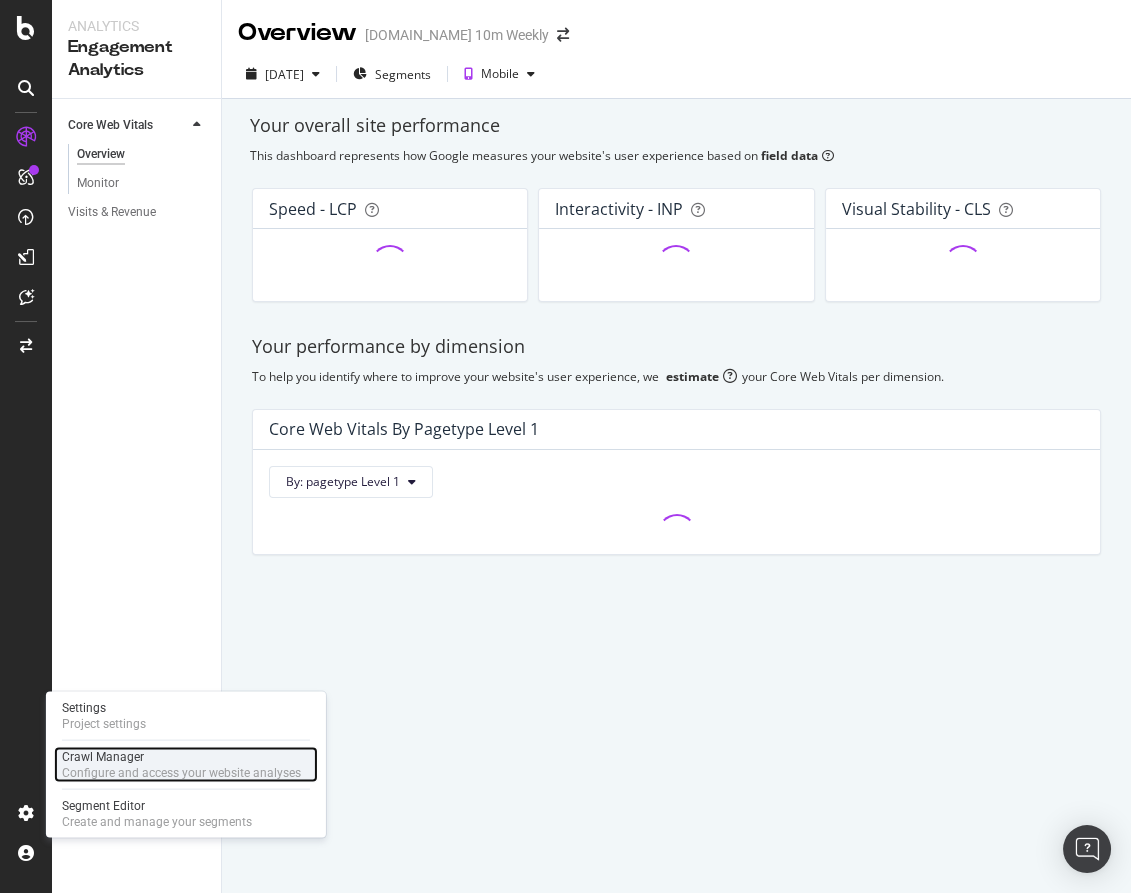 click on "Configure and access your website analyses" at bounding box center (181, 773) 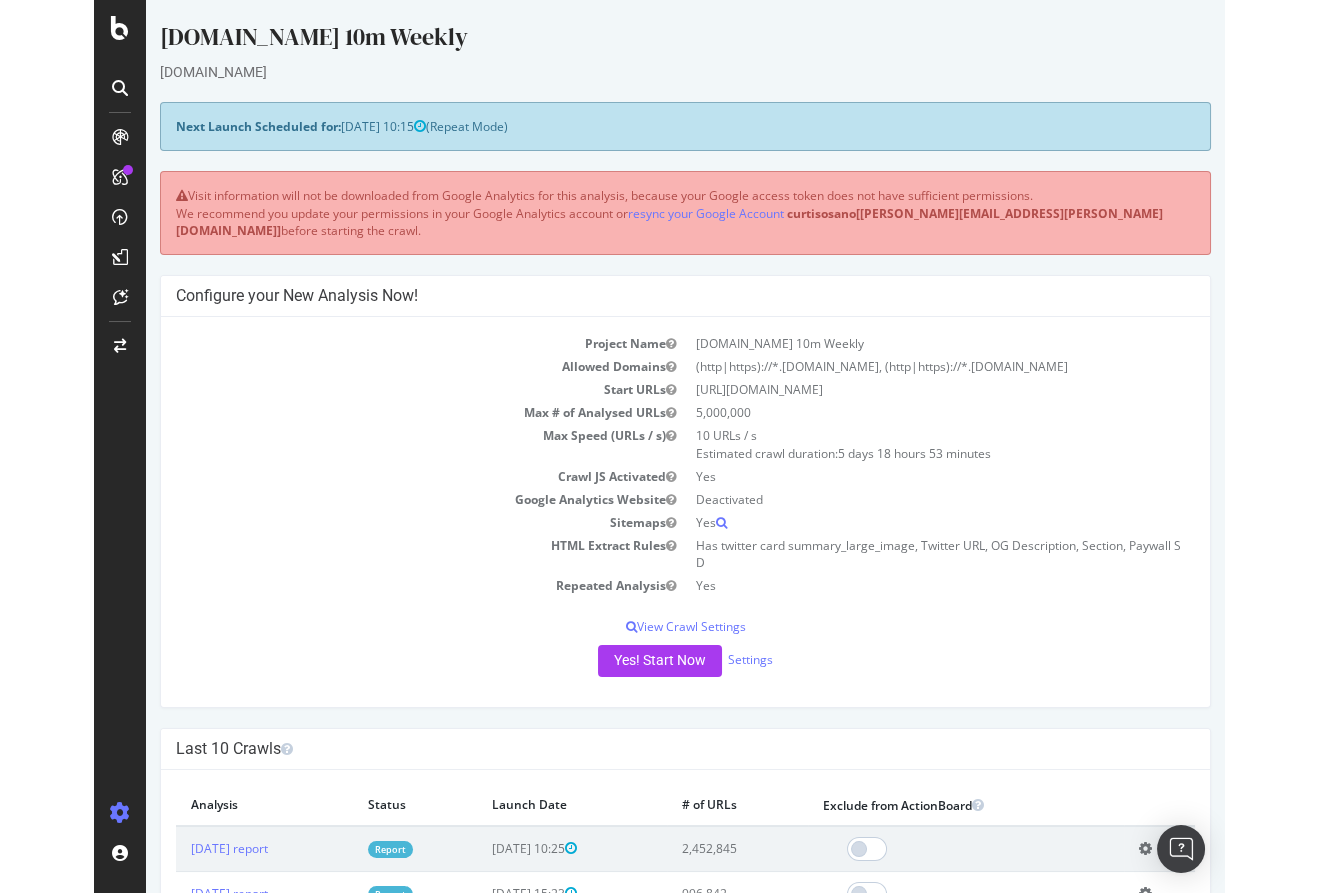 scroll, scrollTop: 0, scrollLeft: 0, axis: both 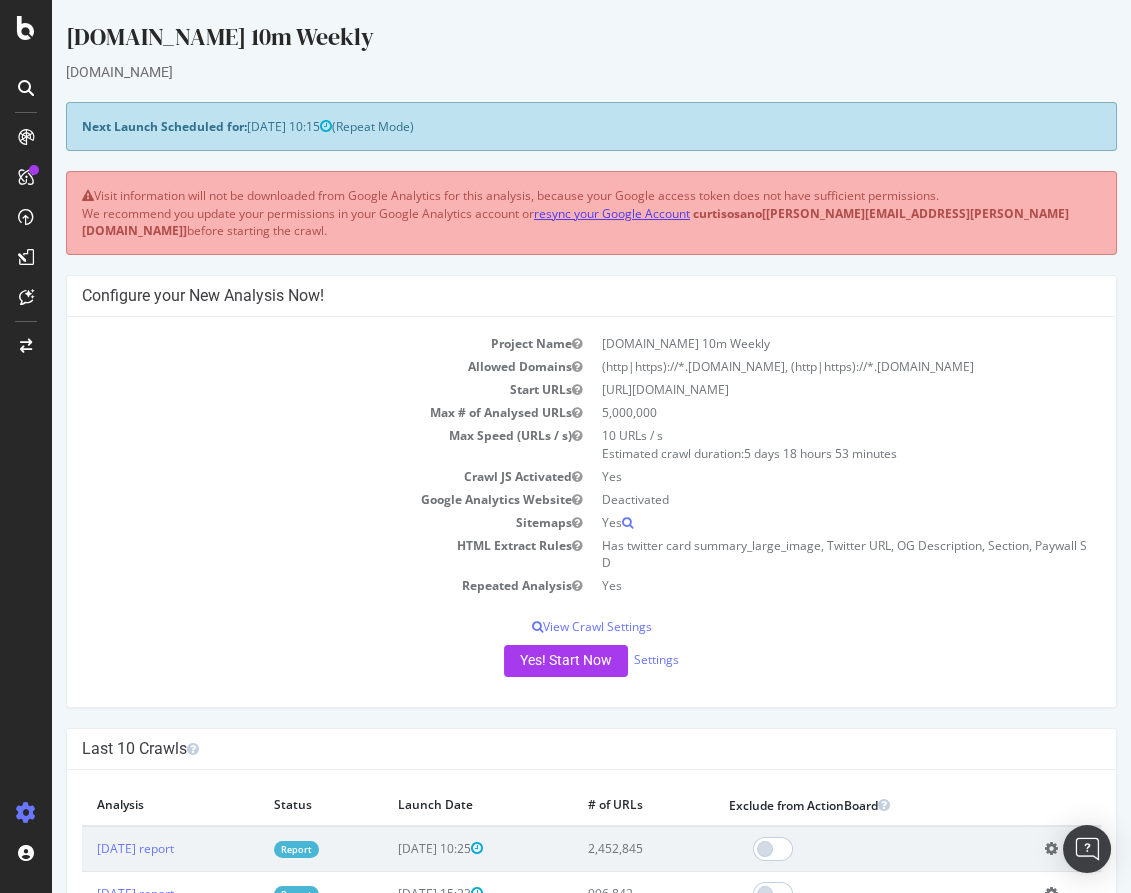 click on "resync your Google Account" at bounding box center (612, 213) 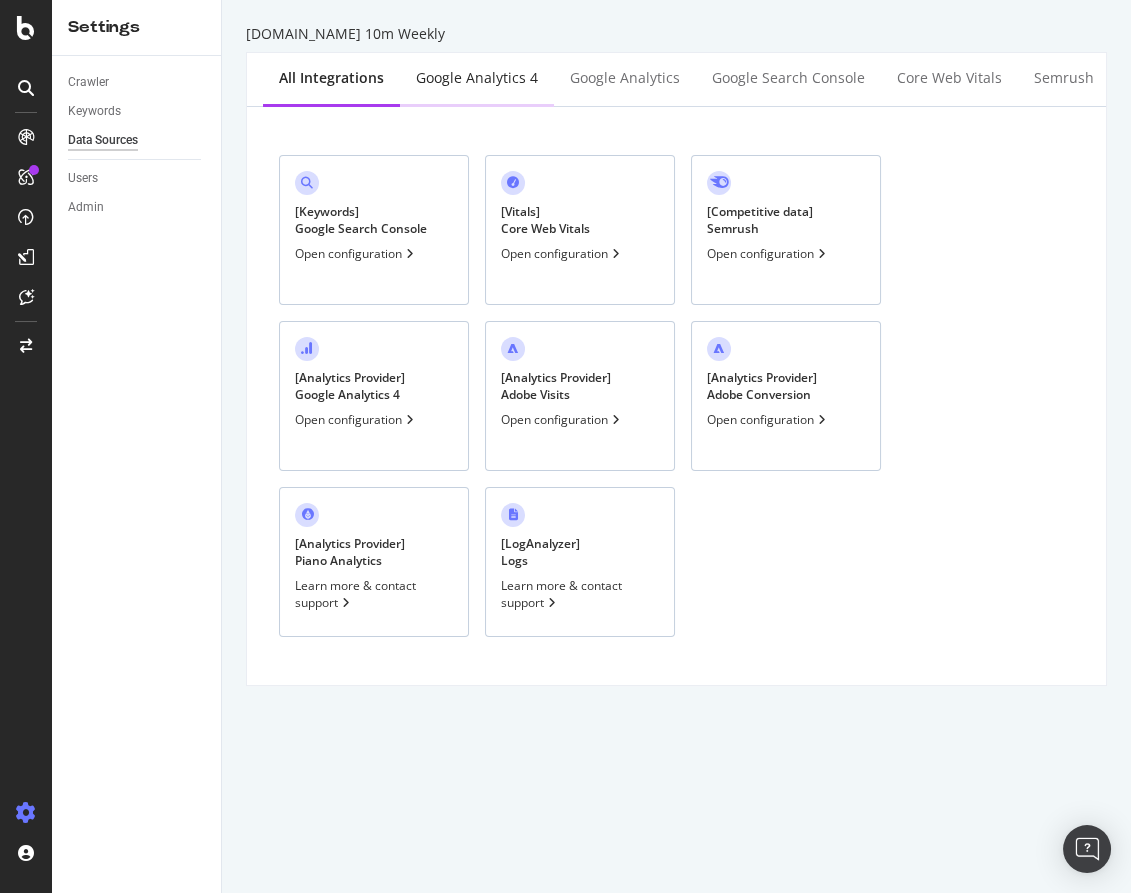 click on "Google Analytics 4" at bounding box center [477, 78] 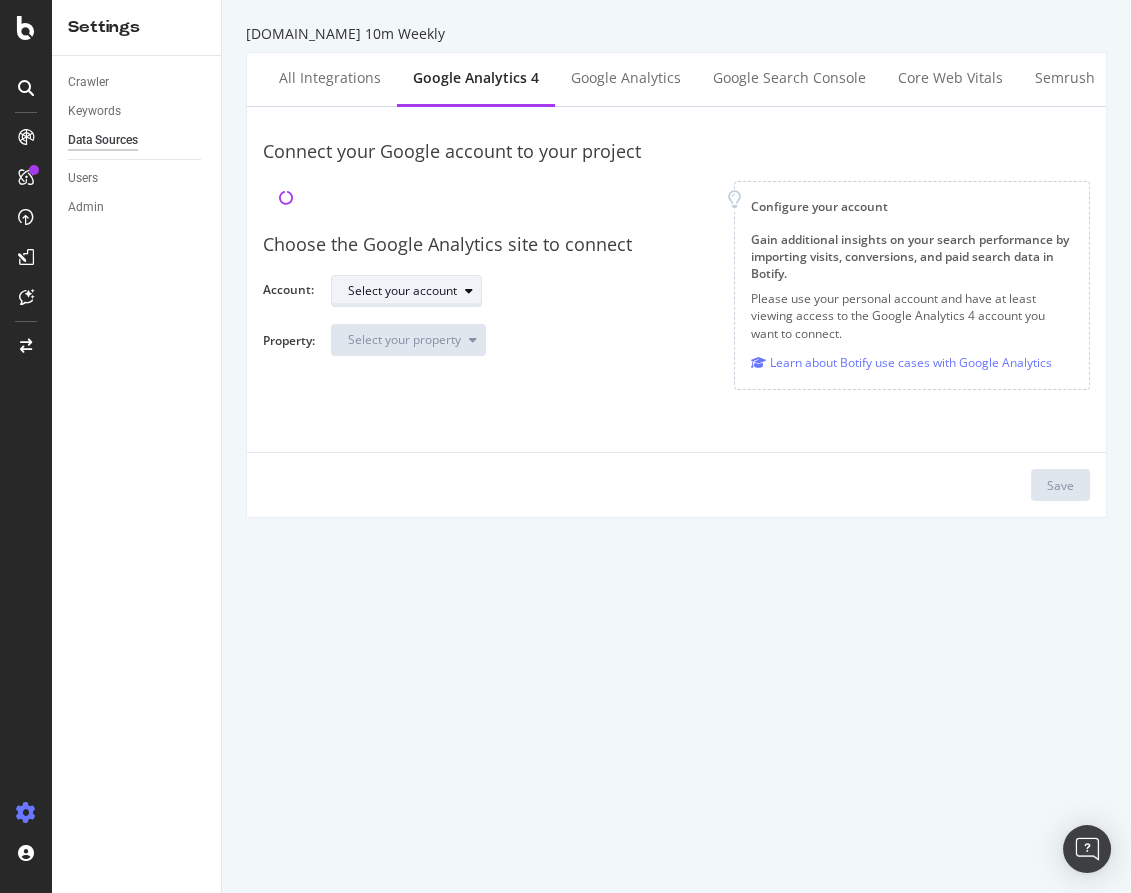 click on "Select your account" at bounding box center (402, 291) 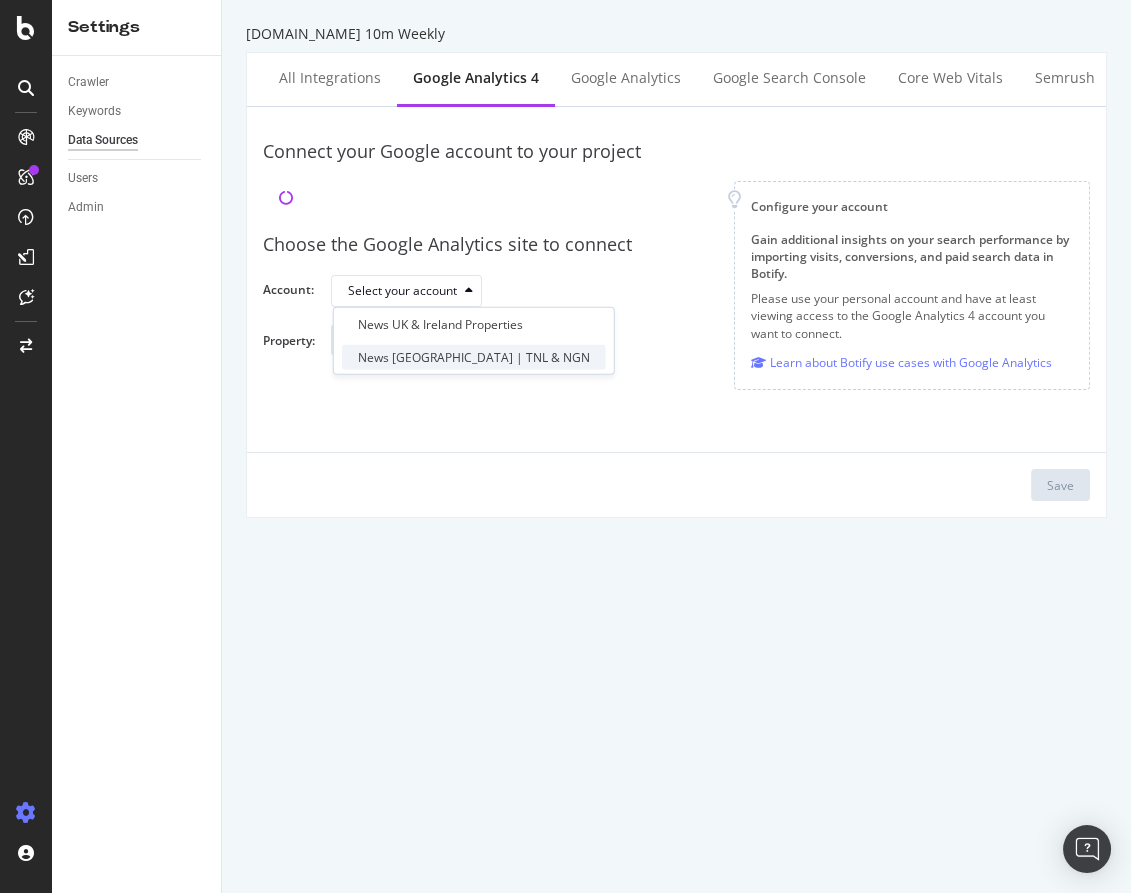click on "News UK | TNL & NGN" at bounding box center (474, 357) 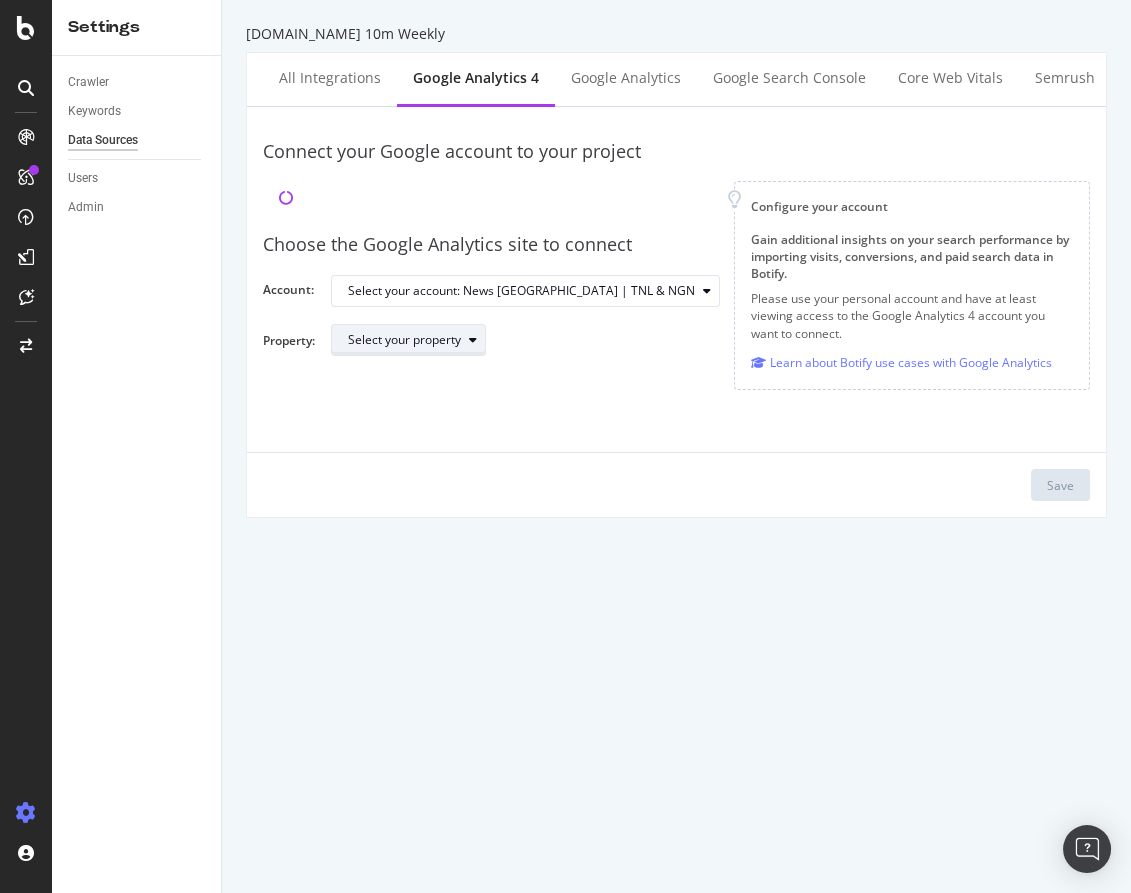 click on "Select your property" at bounding box center [404, 340] 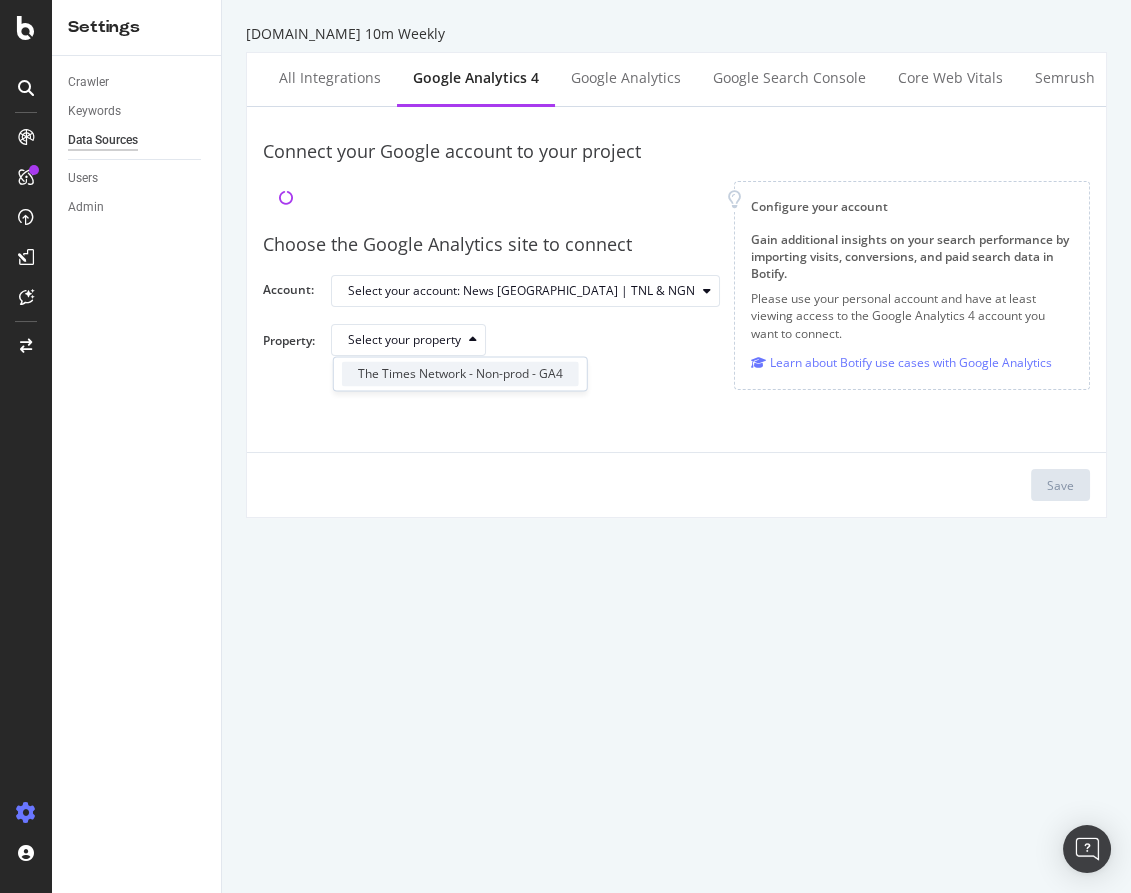 click on "The Times Network - Non-prod - GA4" at bounding box center (460, 373) 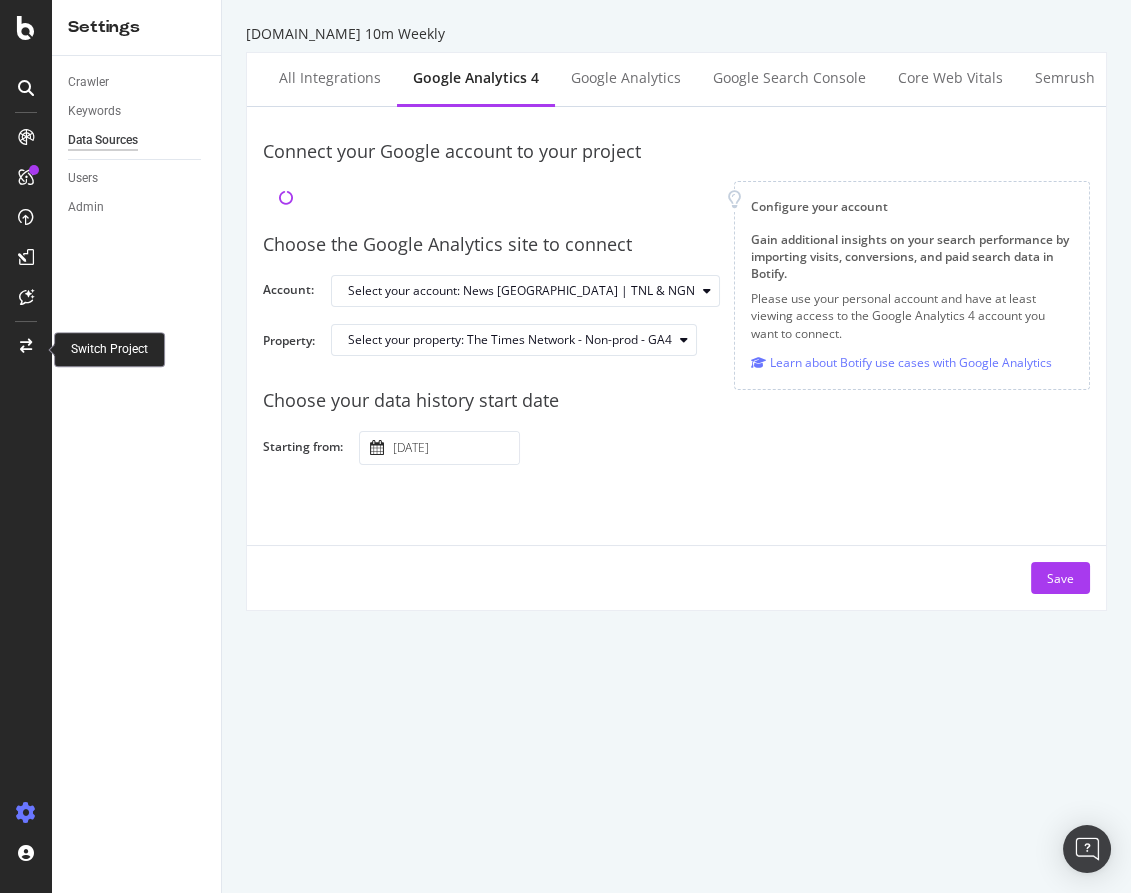 type on "2024 June 1st" 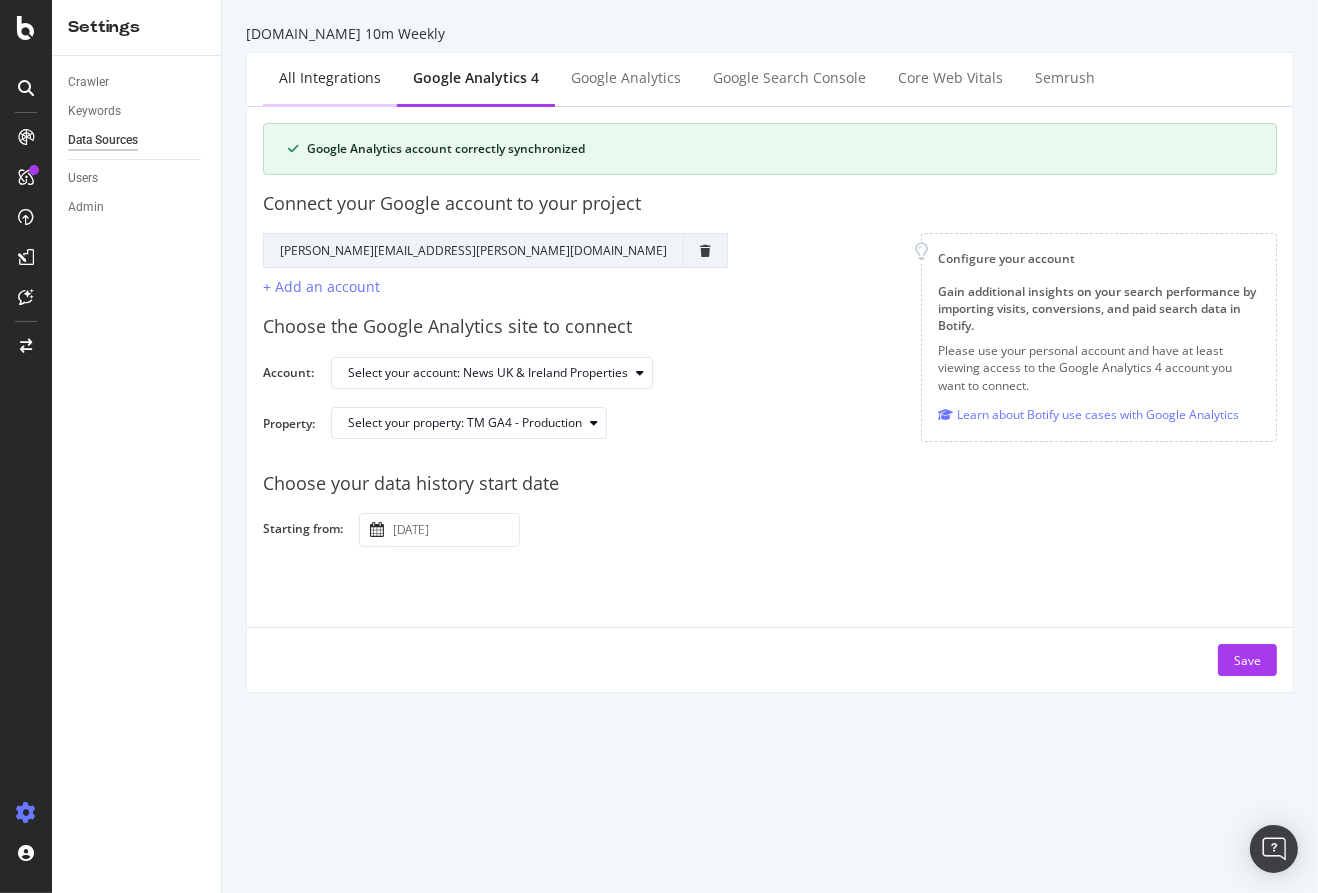 click on "All integrations" at bounding box center [330, 78] 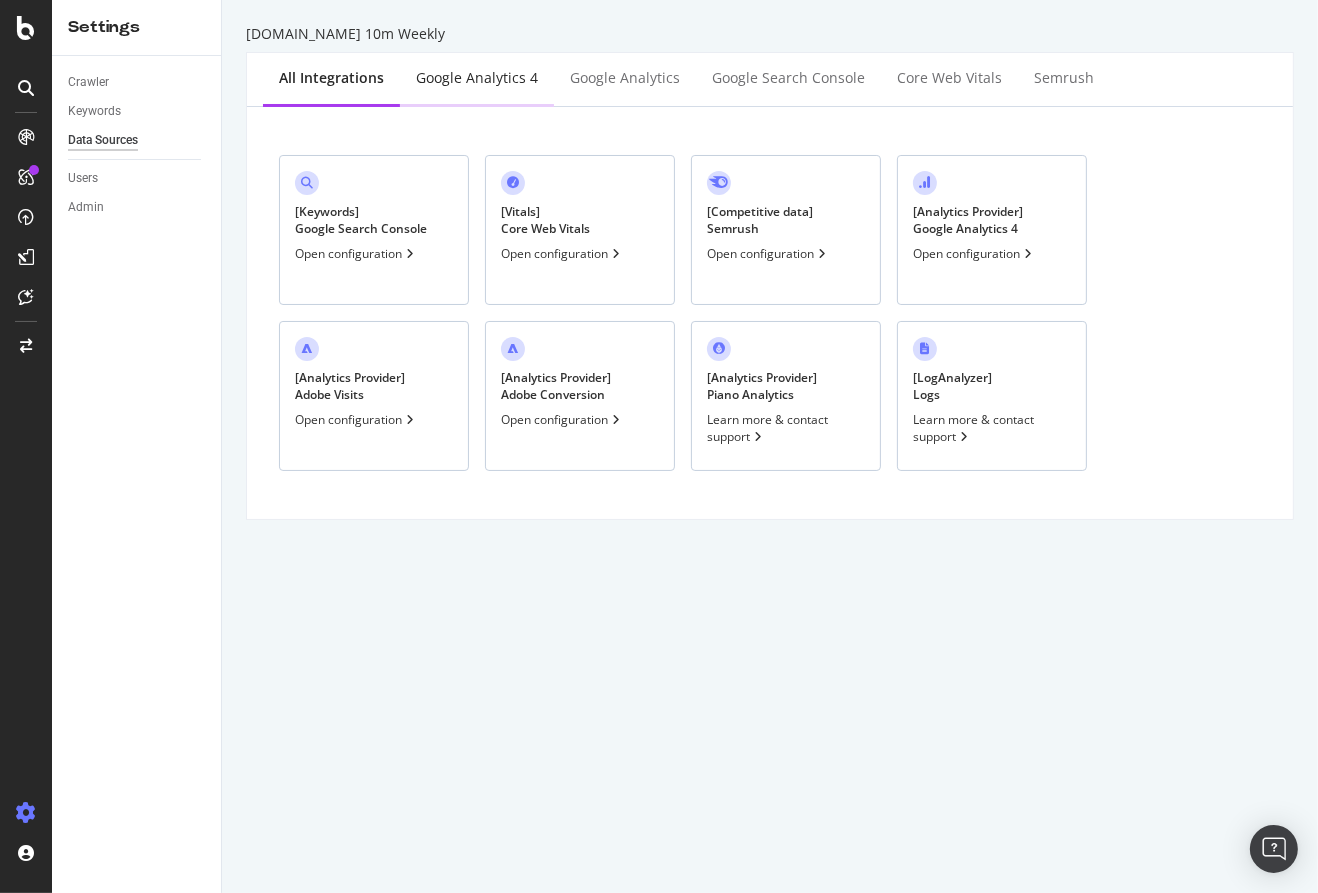 click on "Google Analytics 4" at bounding box center [477, 79] 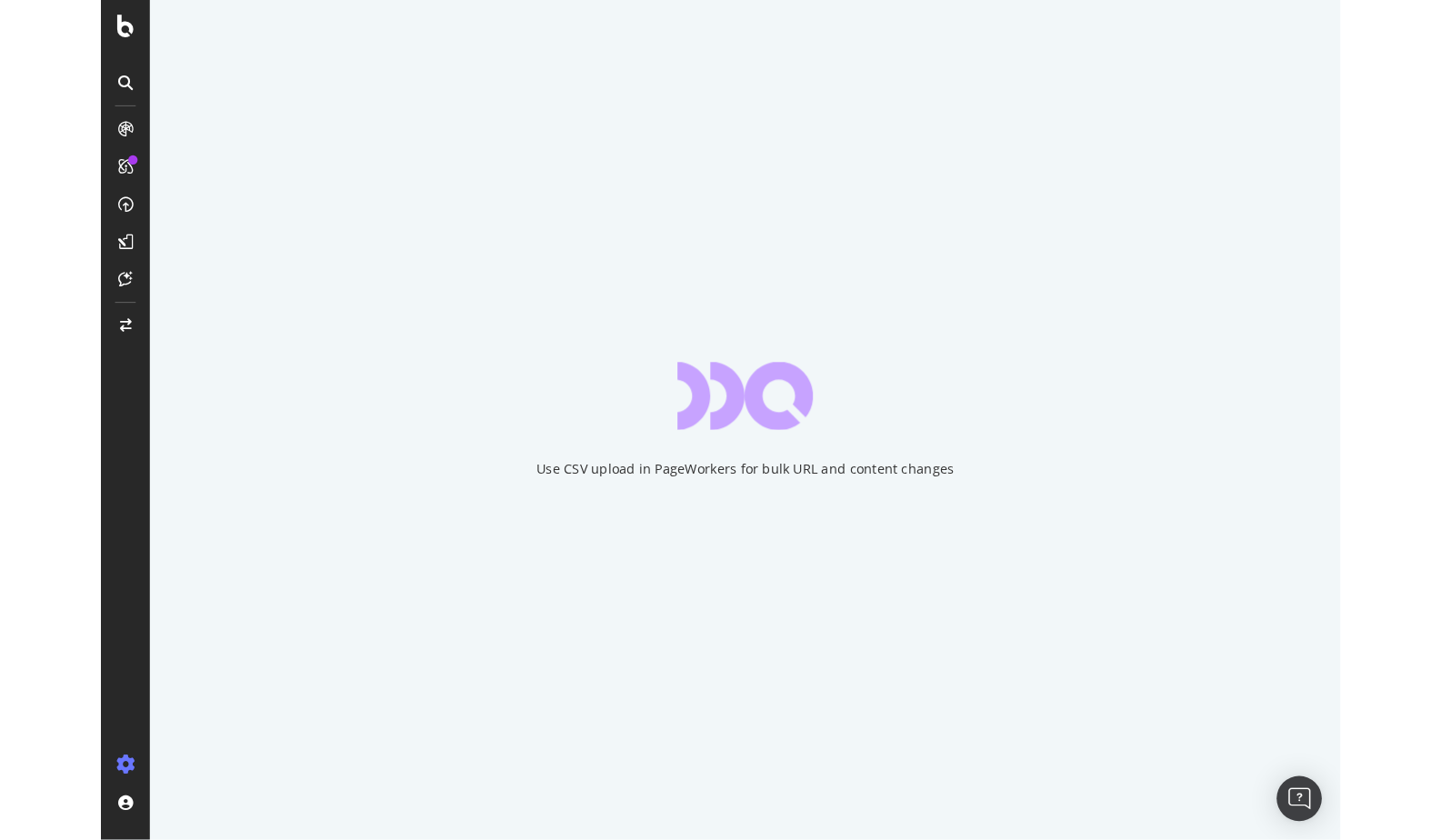 scroll, scrollTop: 0, scrollLeft: 0, axis: both 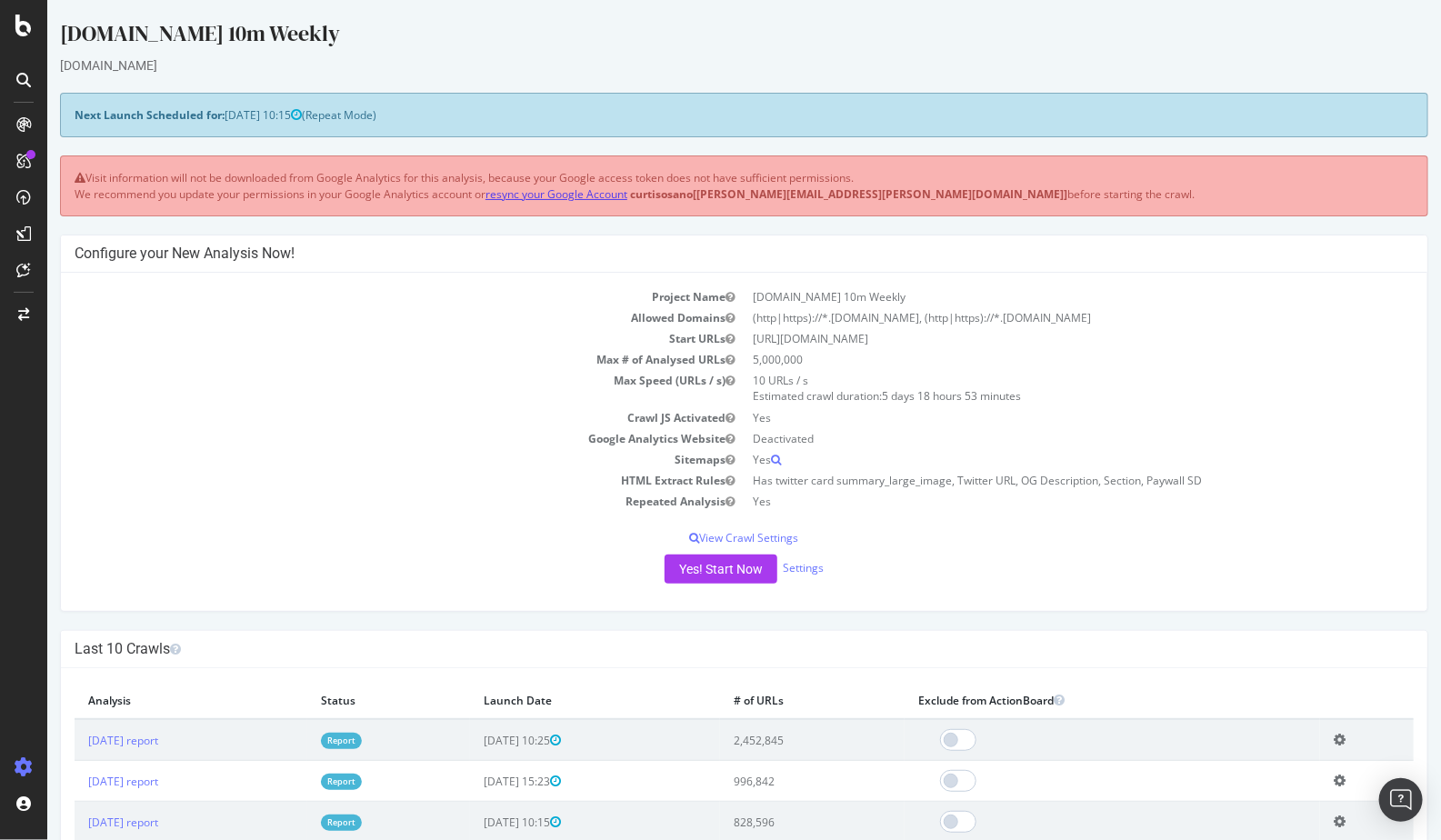 click on "resync your Google Account" at bounding box center [555, 194] 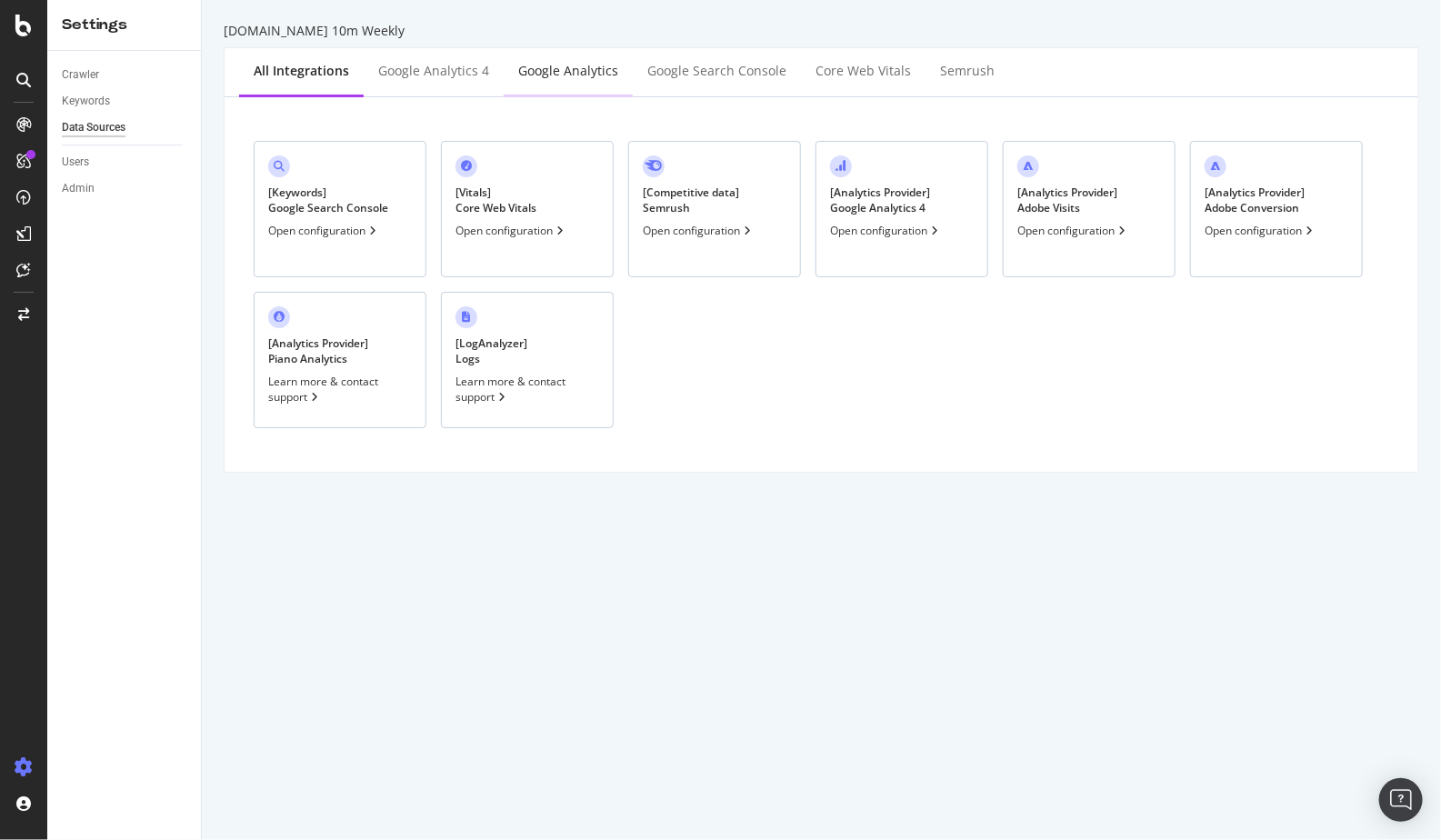 click on "Google Analytics" at bounding box center [568, 71] 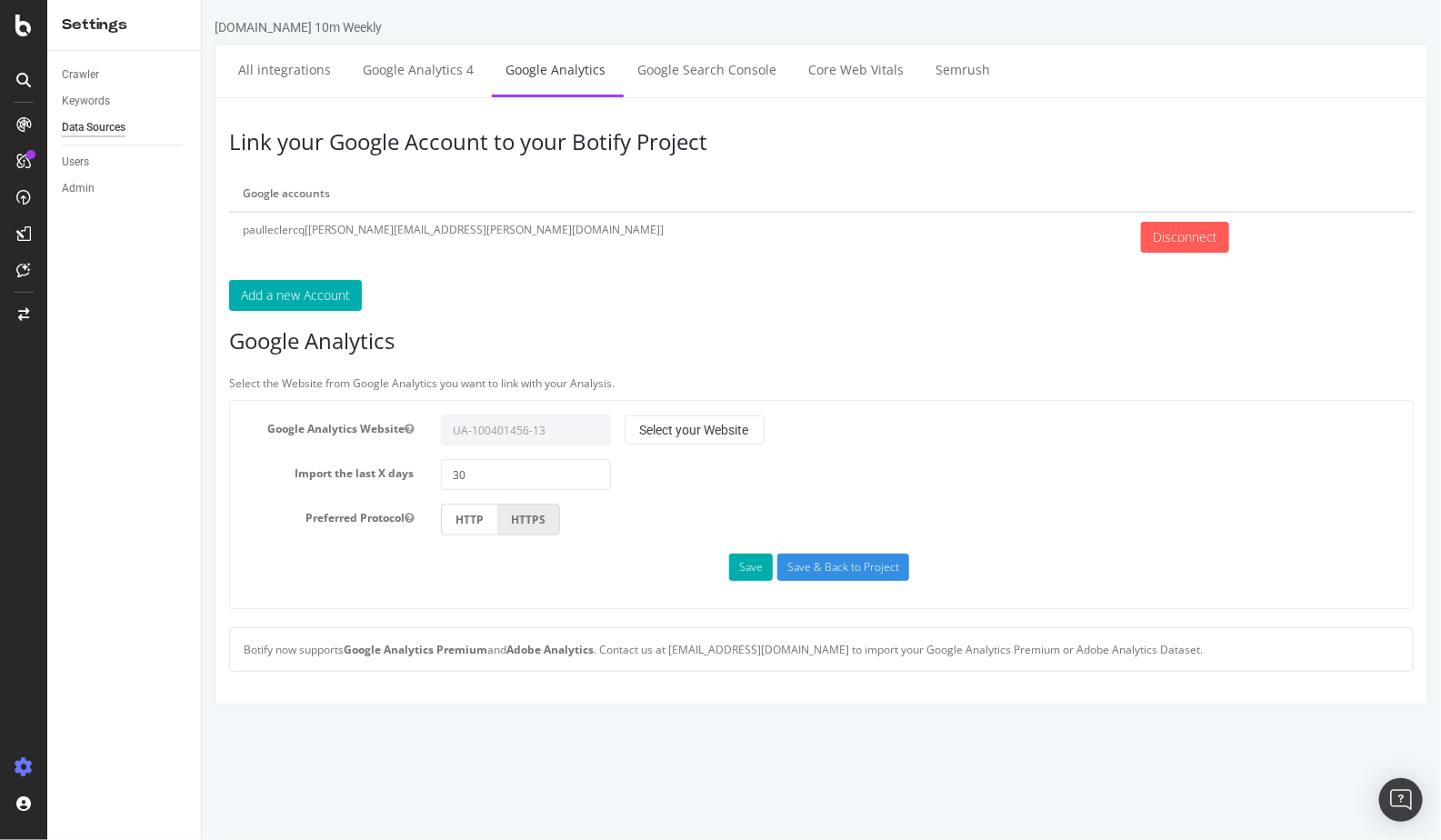 scroll, scrollTop: 0, scrollLeft: 0, axis: both 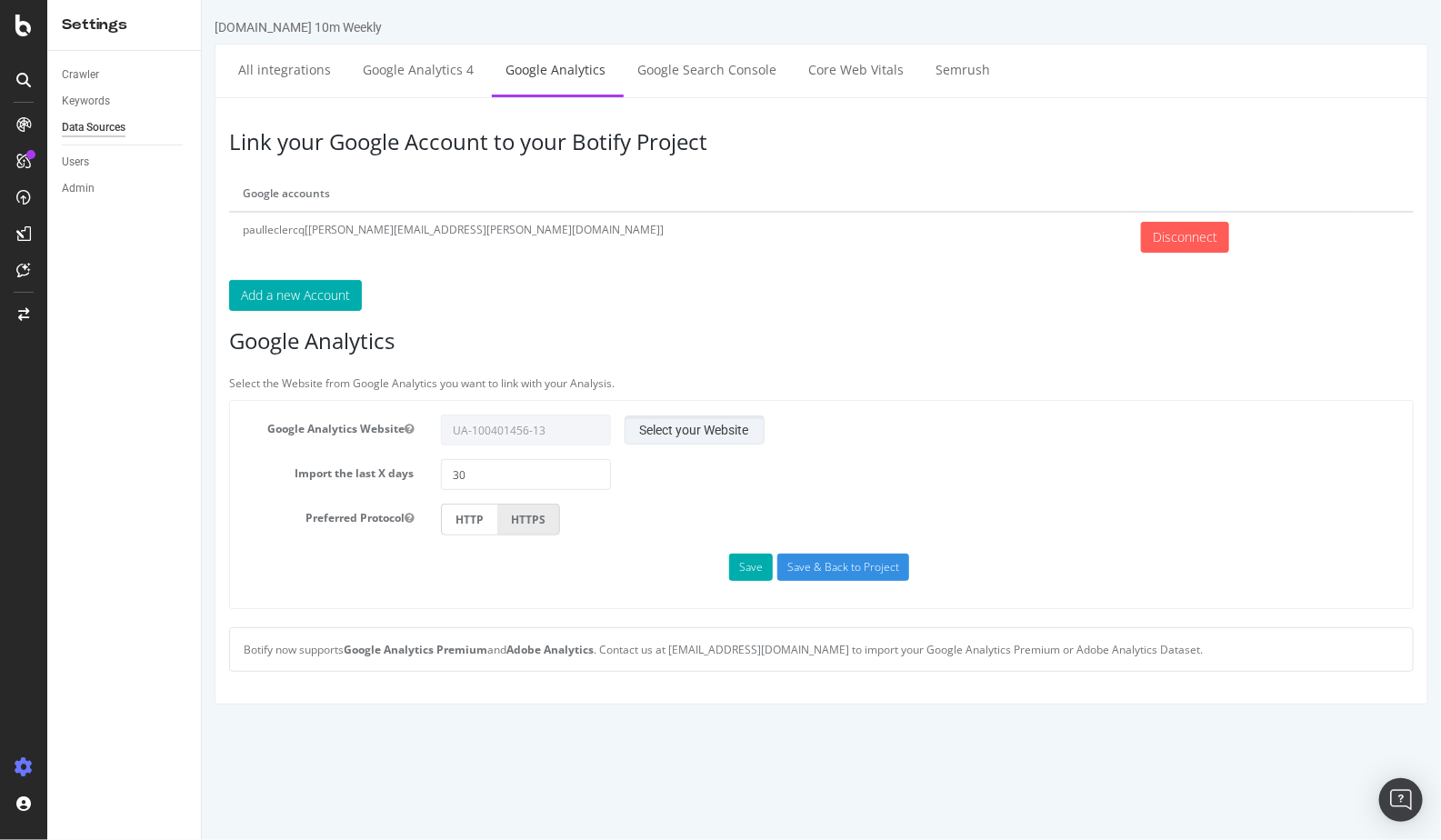 click on "Select your Website" at bounding box center (694, 430) 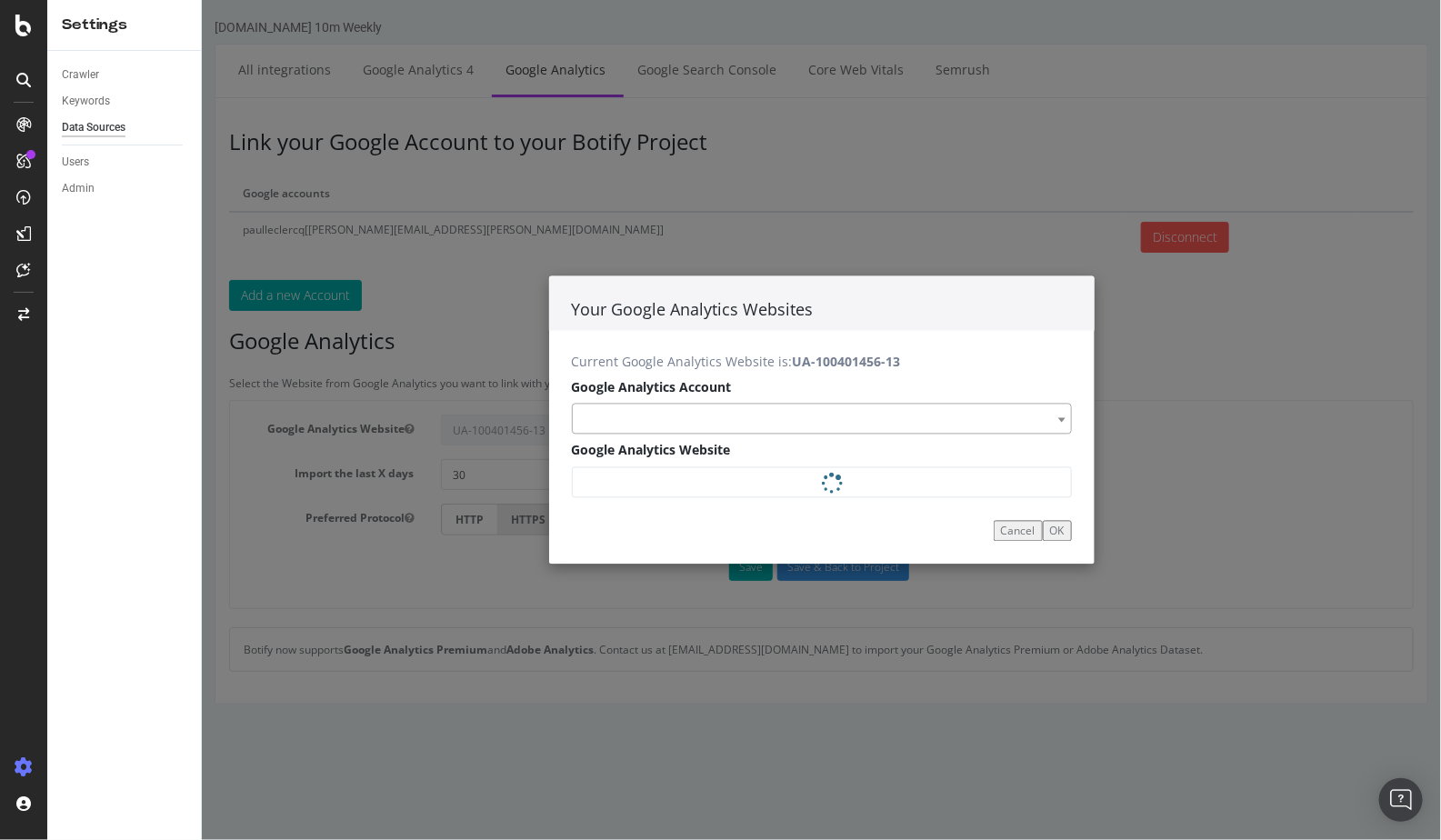 click on "Your Google Analytics Websites Current Google Analytics Website is:  UA-100401456-13 Google Analytics Account News UK | TNL & NGN News UK & Ireland Properties Google Analytics Website -- Cancel OK" at bounding box center [820, 420] 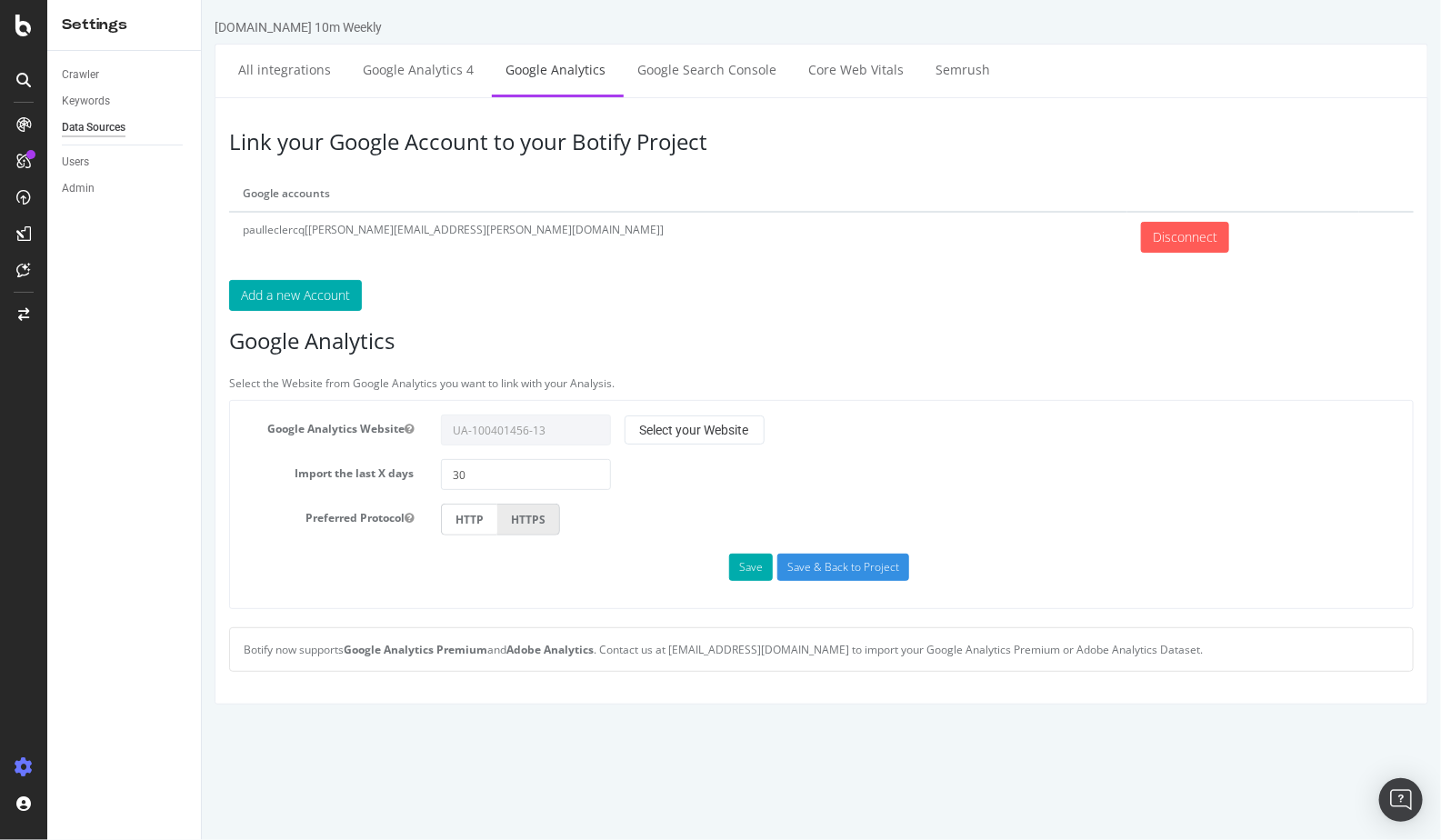 click on "Link your Google Account to your Botify Project" at bounding box center [820, 142] 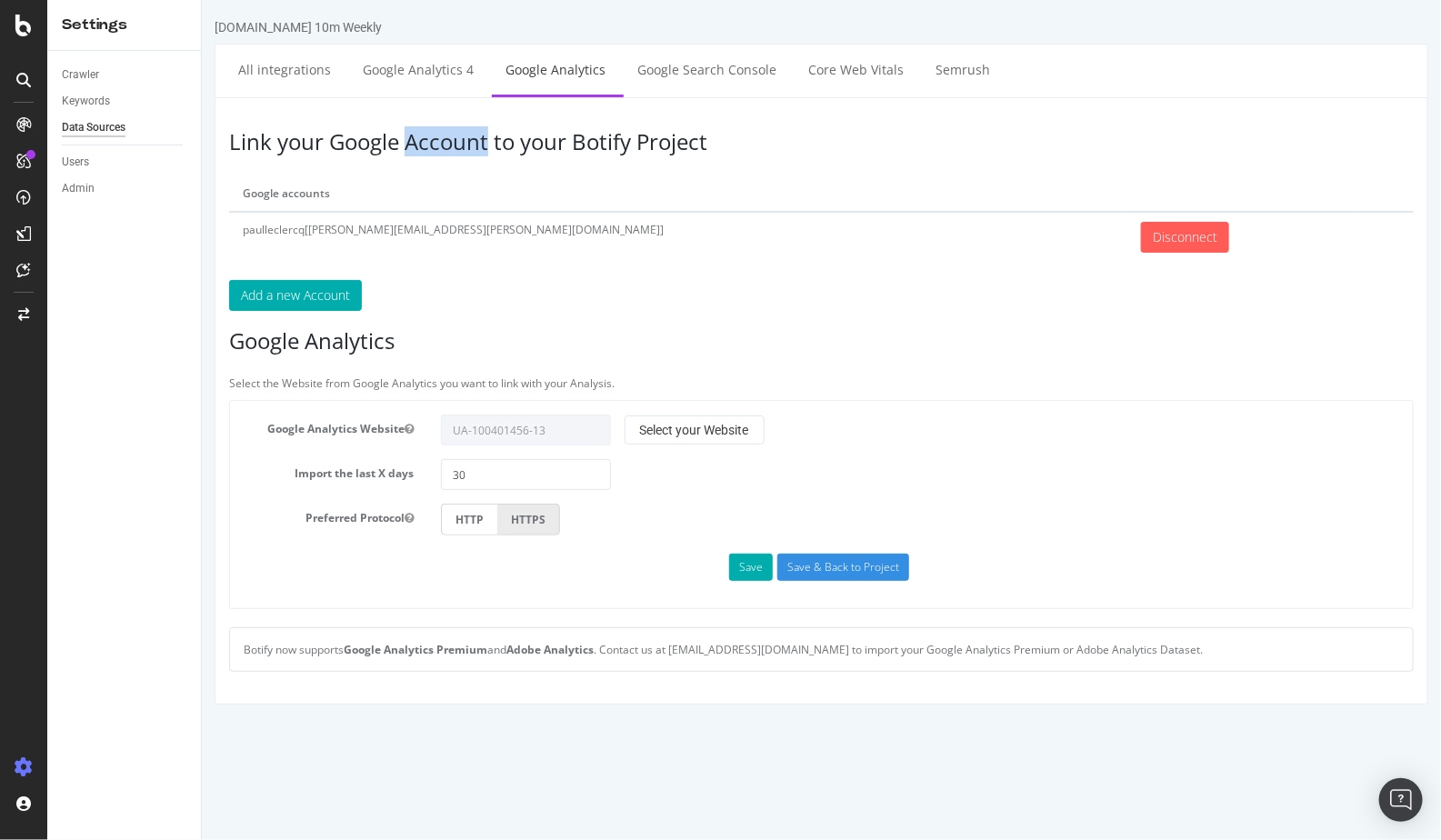 click on "Link your Google Account to your Botify Project" at bounding box center (820, 142) 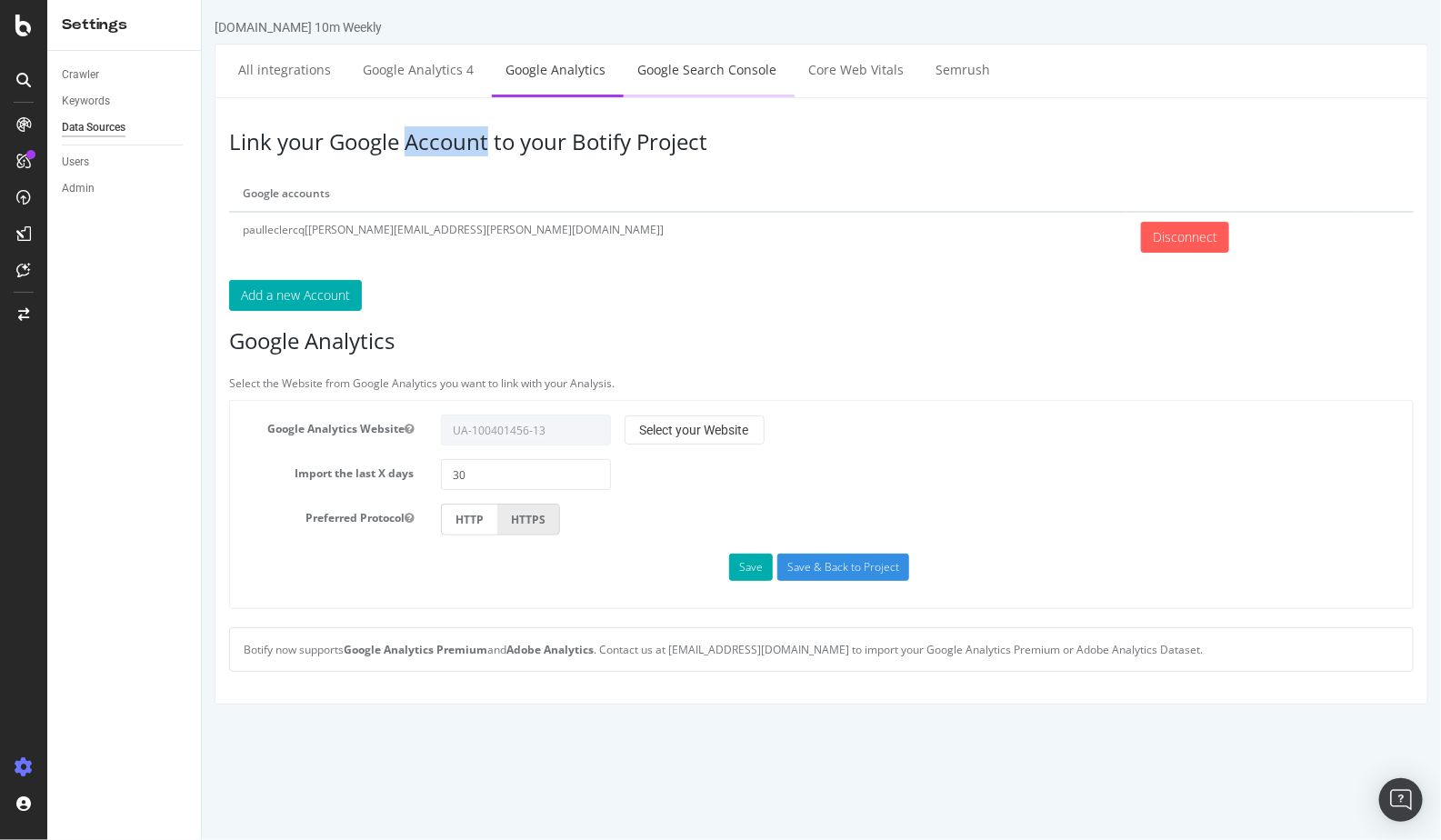 click on "Google Search Console" at bounding box center (705, 69) 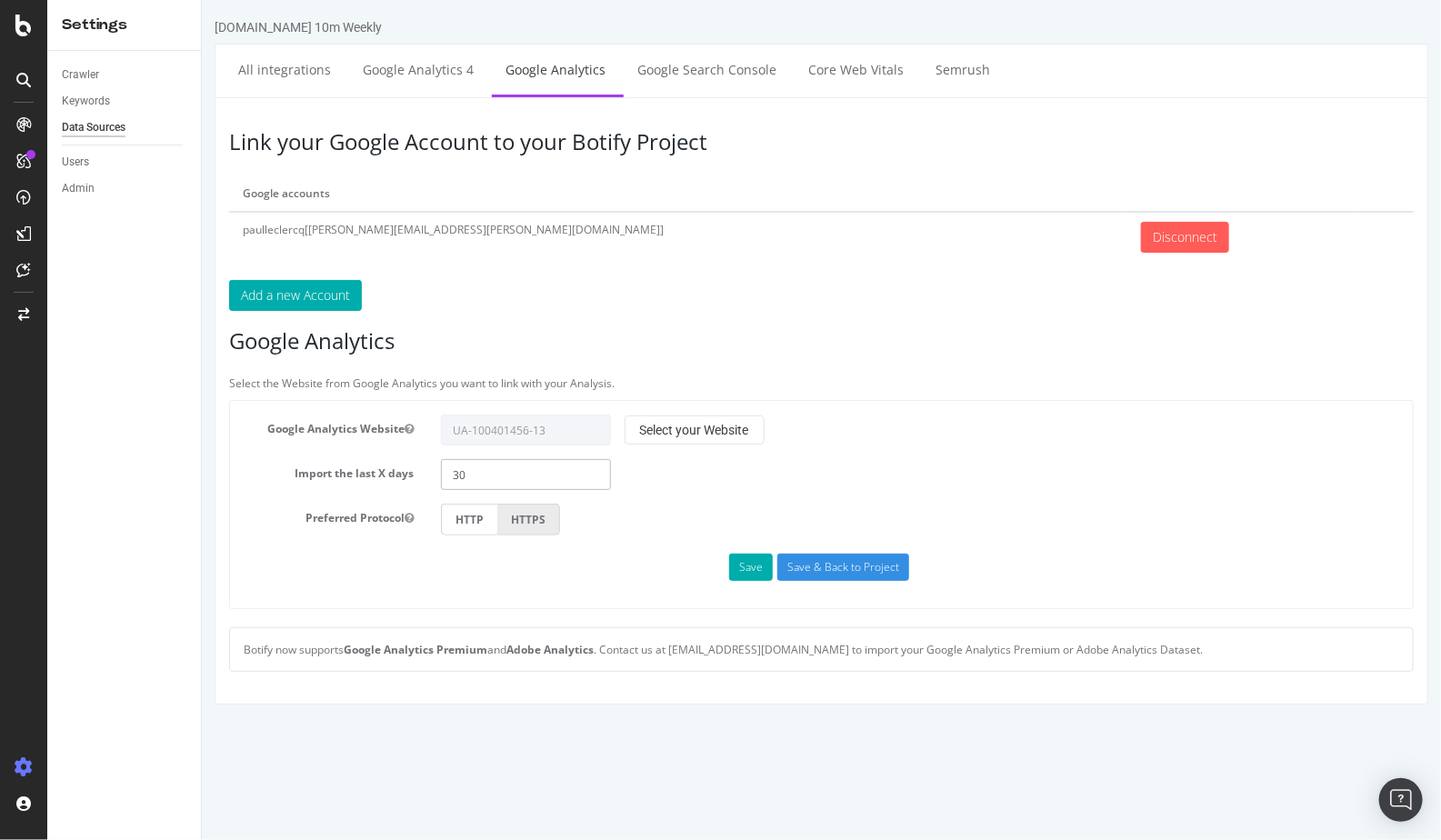 click on "30" at bounding box center (525, 475) 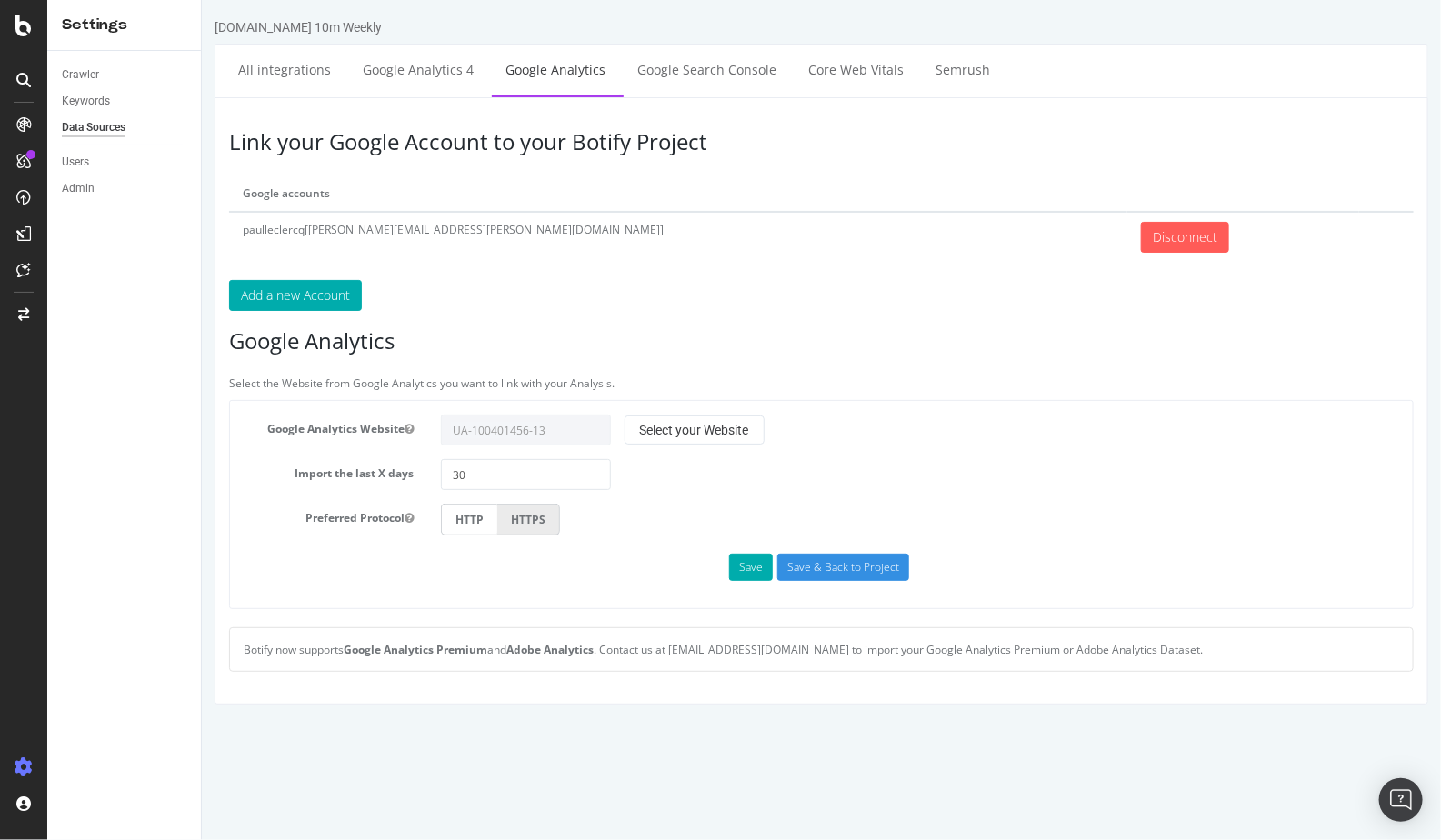 click on "Google Analytics Website" at bounding box center [327, 425] 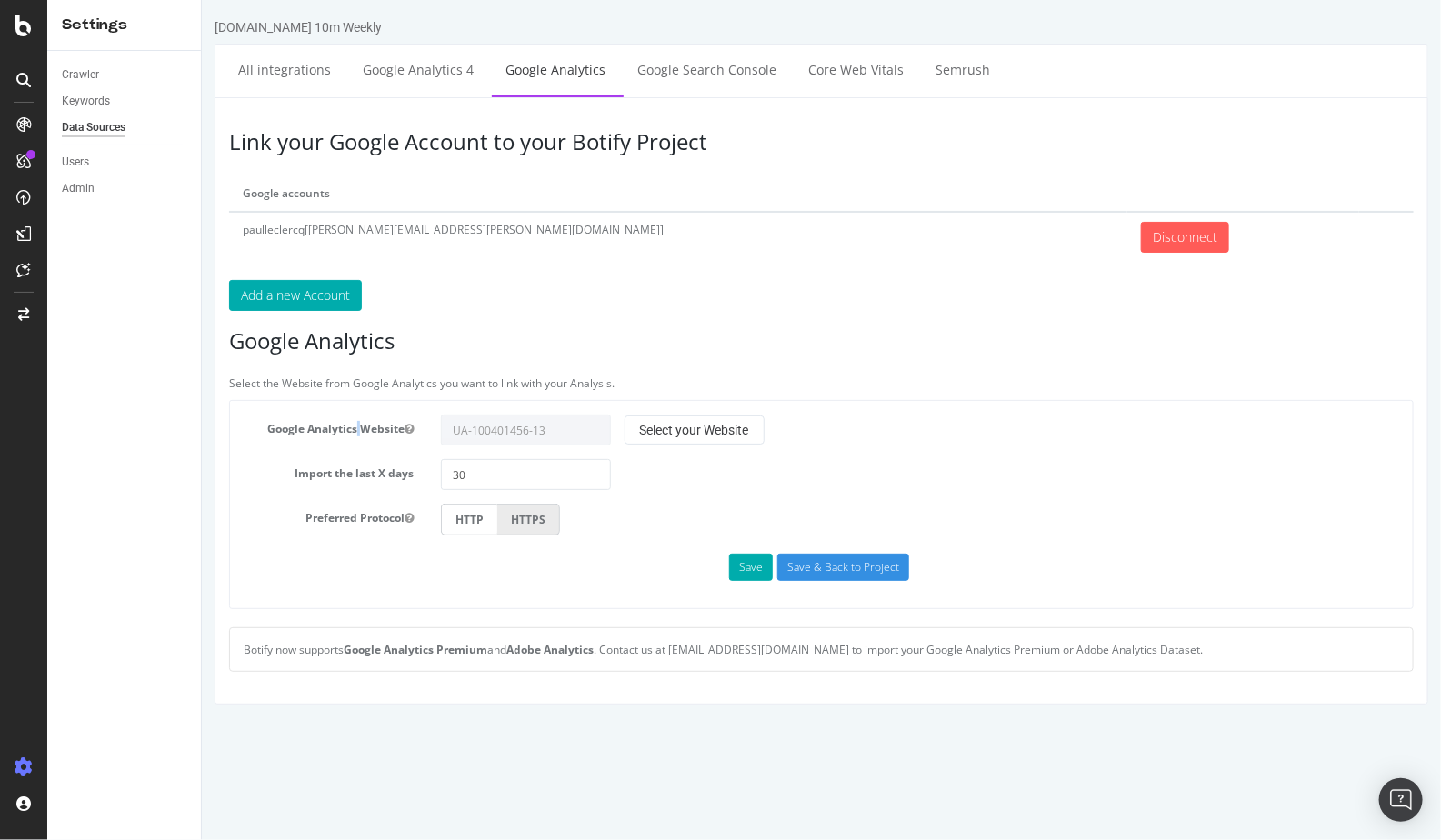 click on "Google Analytics Website" at bounding box center (327, 425) 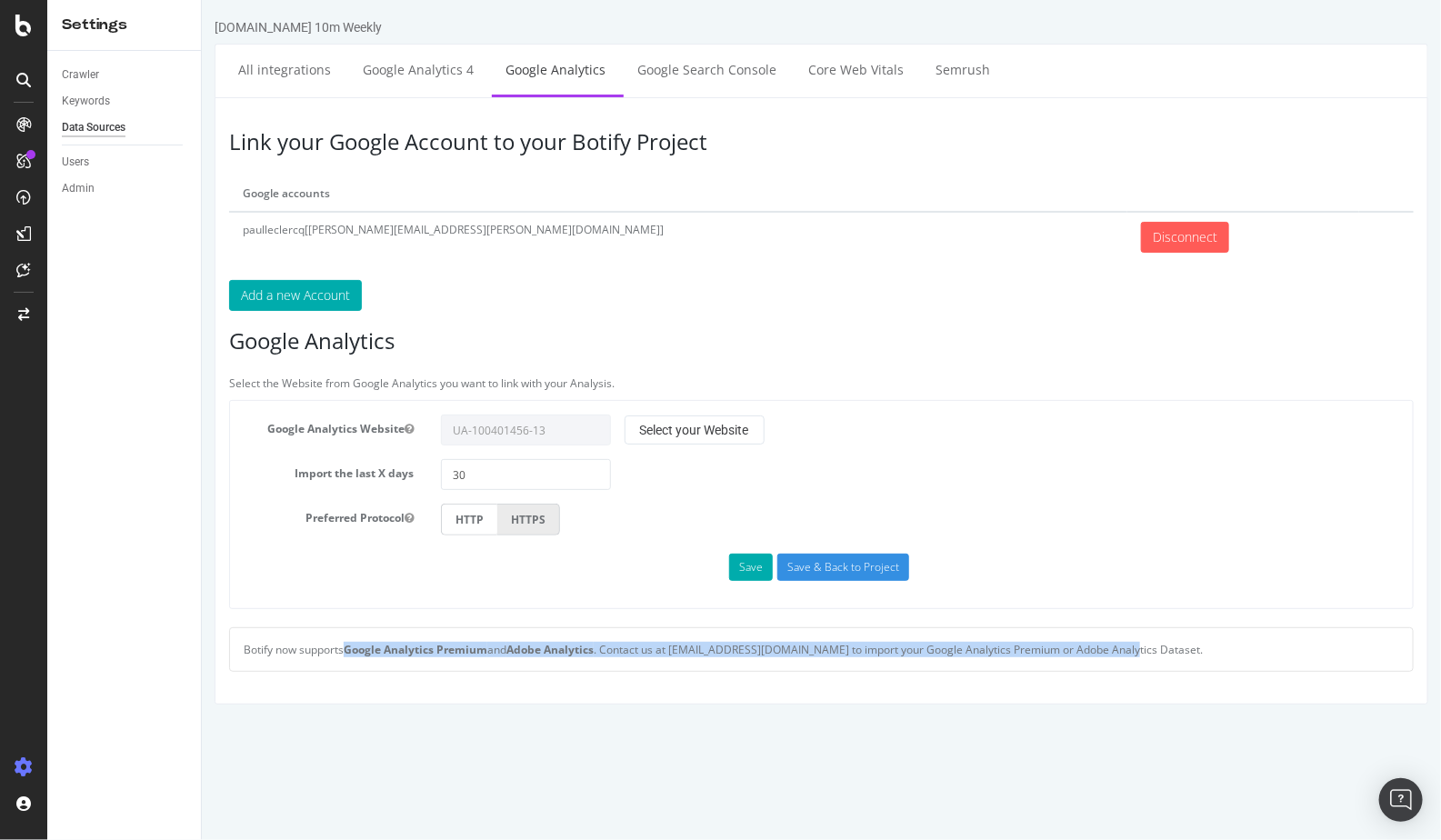 drag, startPoint x: 345, startPoint y: 650, endPoint x: 1146, endPoint y: 644, distance: 801.02247 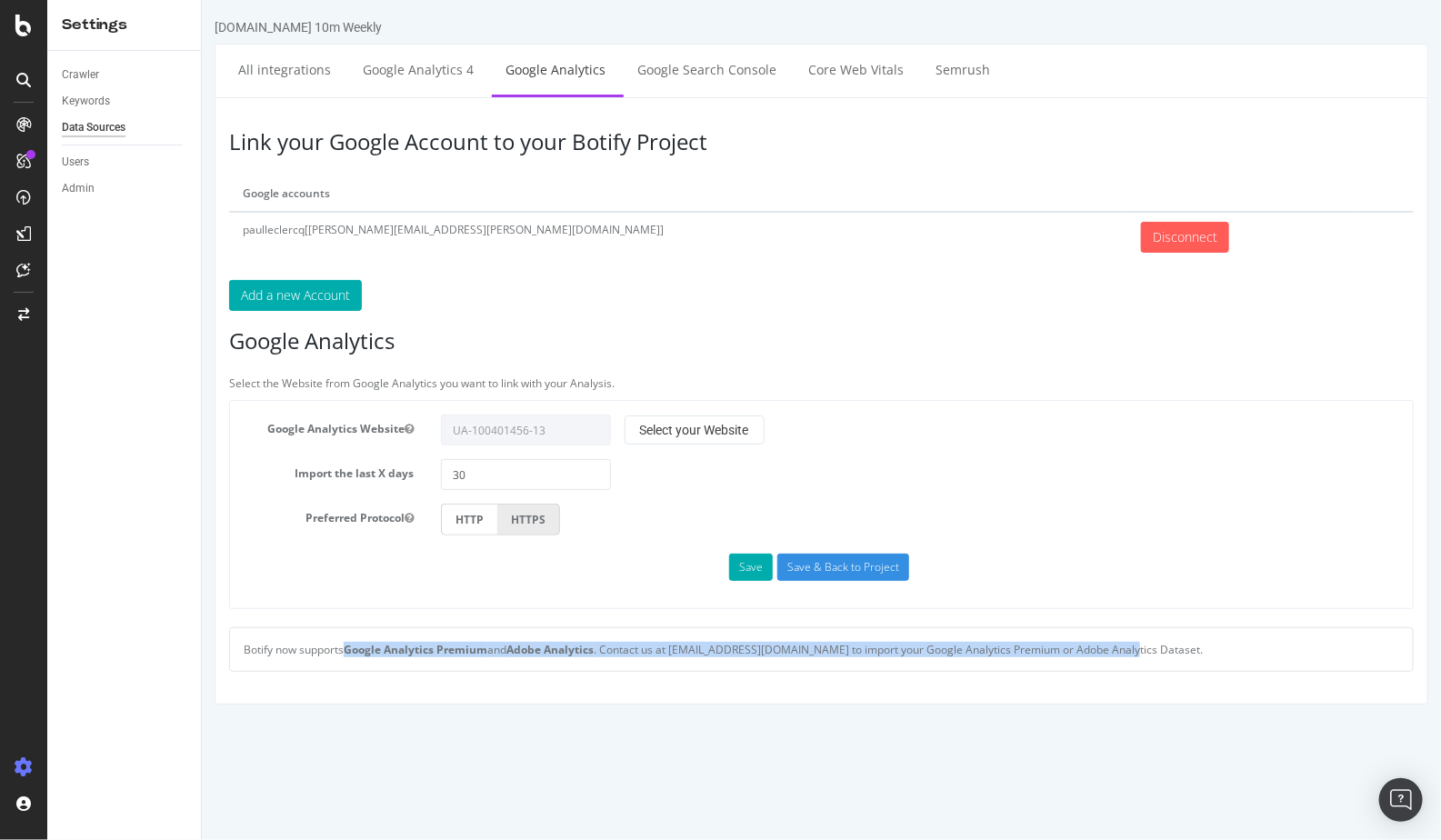 click on "Botify now supports  Google Analytics Premium  and  Adobe Analytics . Contact us at help@botify.com to import your Google Analytics Premium or Adobe Analytics Dataset." at bounding box center [820, 649] 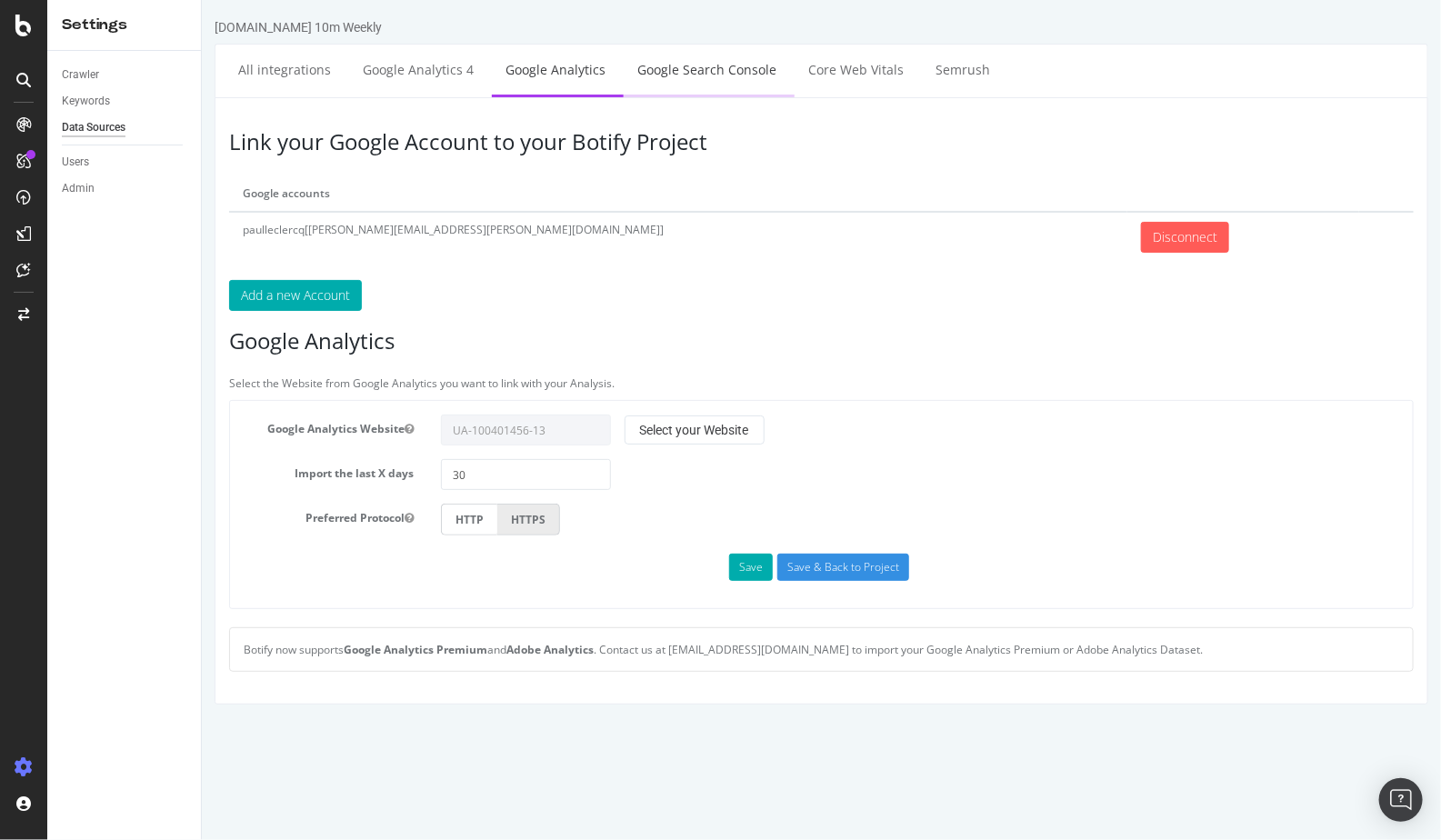 click on "Google Search Console" at bounding box center [705, 69] 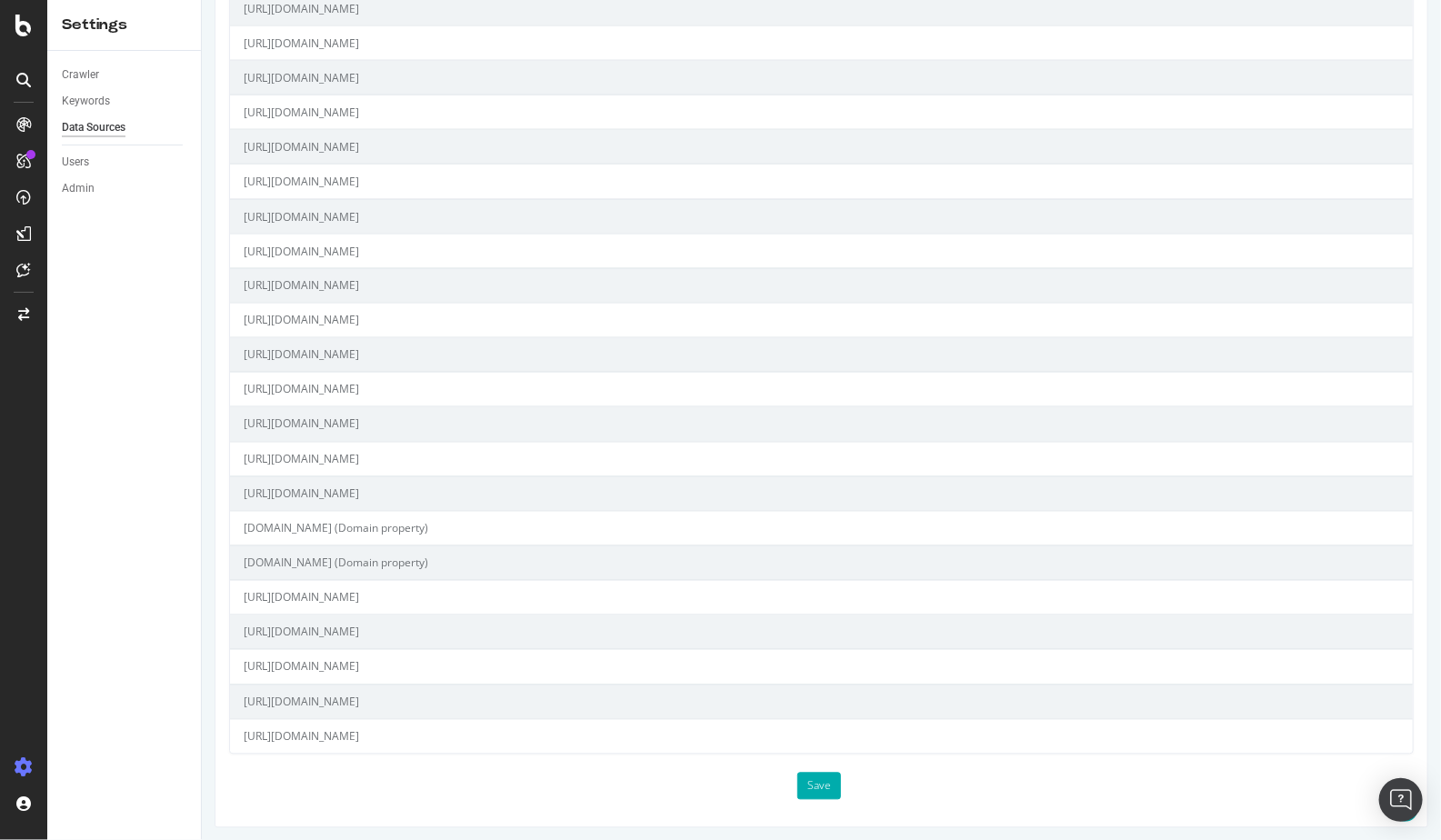 scroll, scrollTop: 0, scrollLeft: 0, axis: both 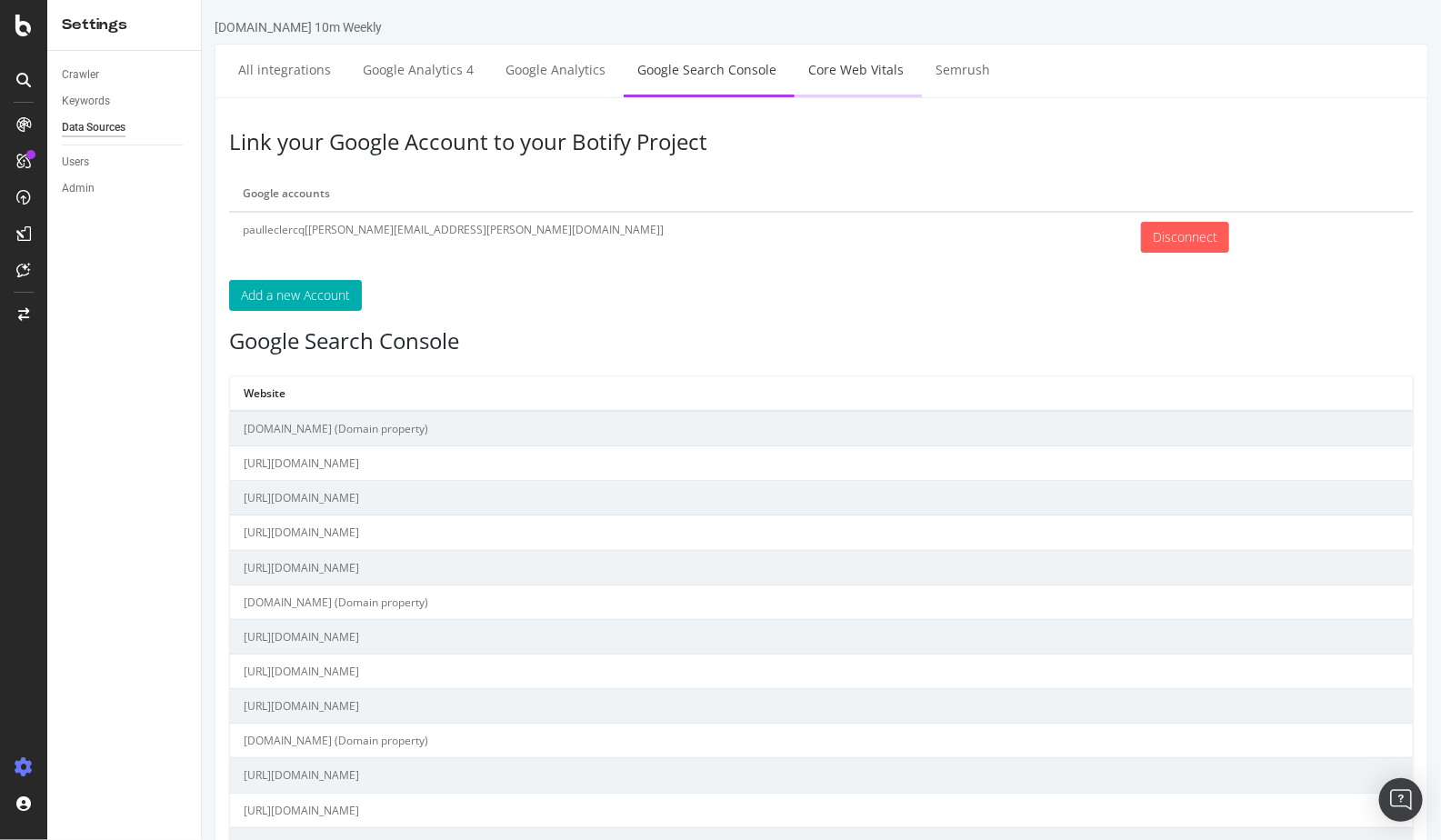 click on "Core Web Vitals" at bounding box center [855, 69] 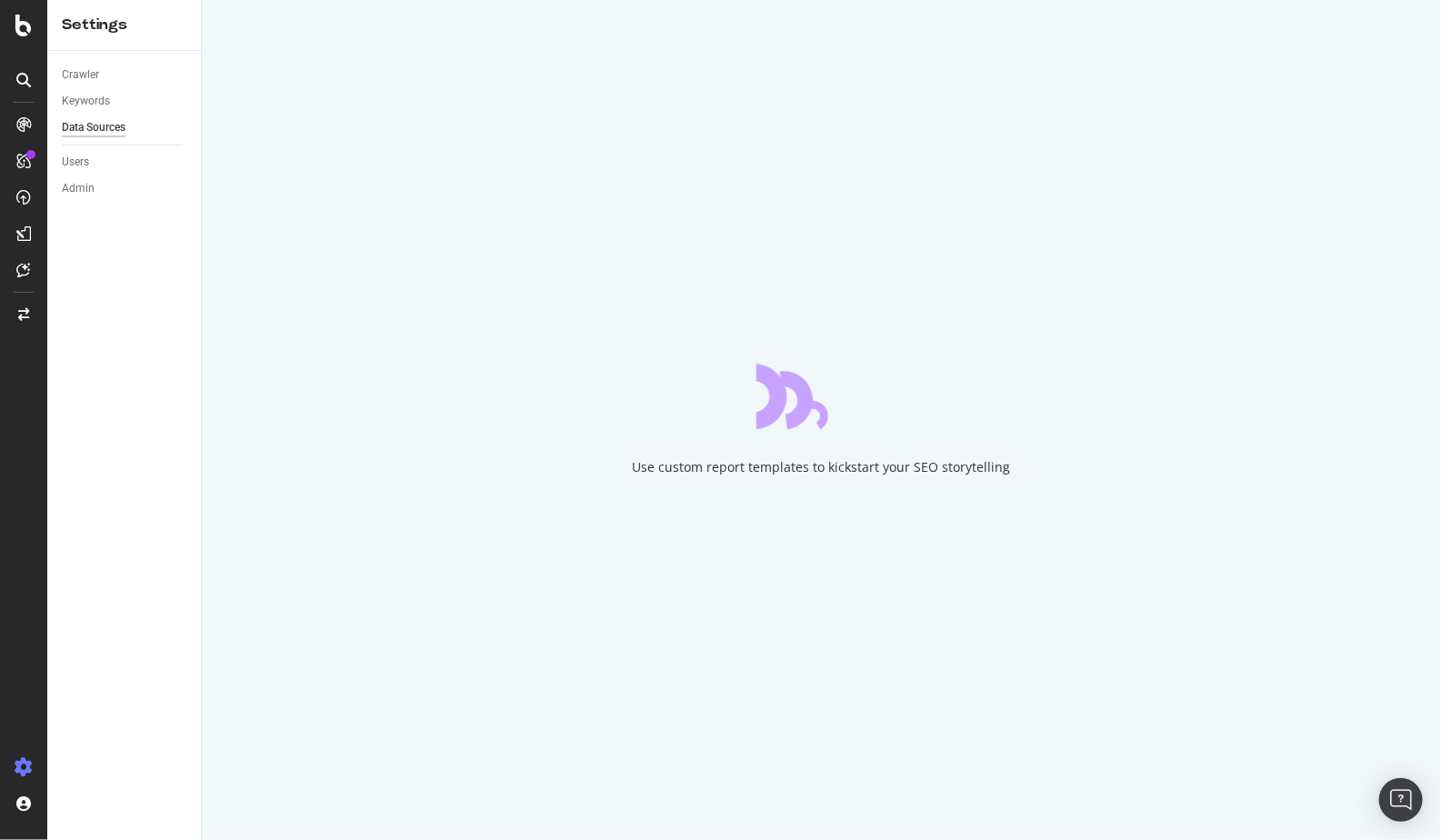 scroll, scrollTop: 0, scrollLeft: 0, axis: both 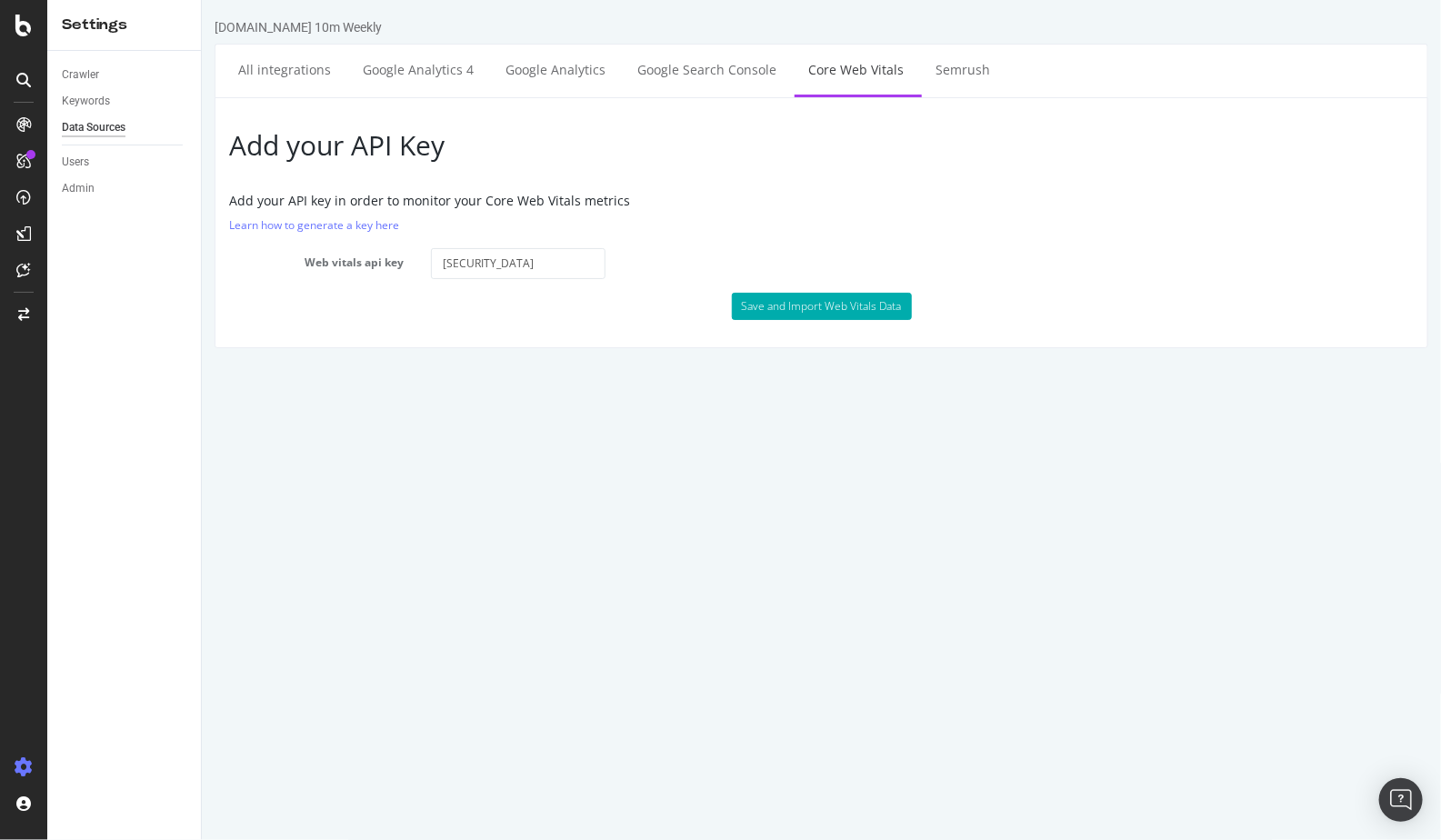 click on "Add your API key in order to monitor your Core Web Vitals metrics" at bounding box center (820, 200) 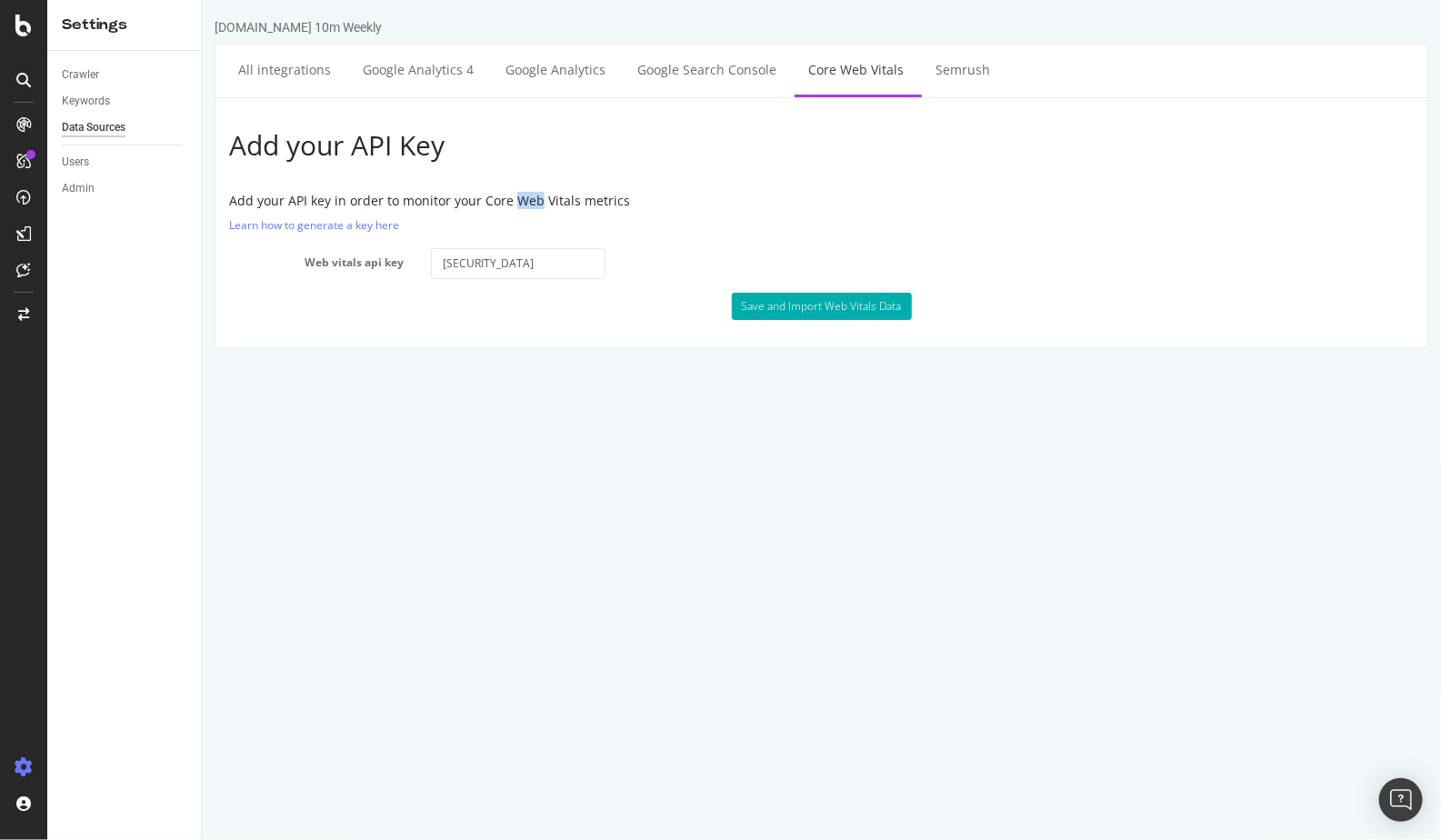click on "Add your API key in order to monitor your Core Web Vitals metrics" at bounding box center (820, 200) 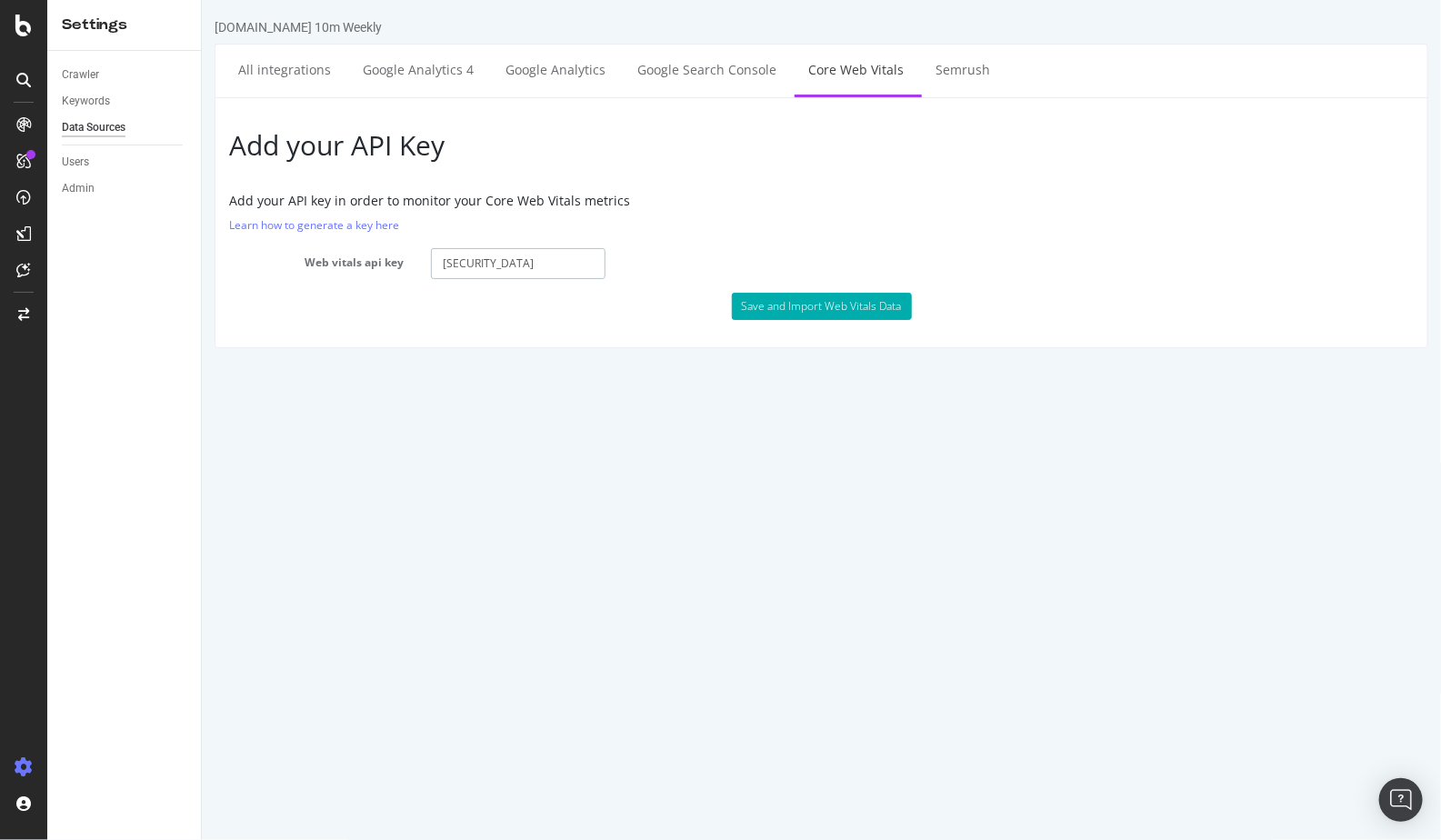 click on "AIzaSyAvp10G7tSBwNYaEpIxRB5jyp2w-p4JA2A" at bounding box center [517, 264] 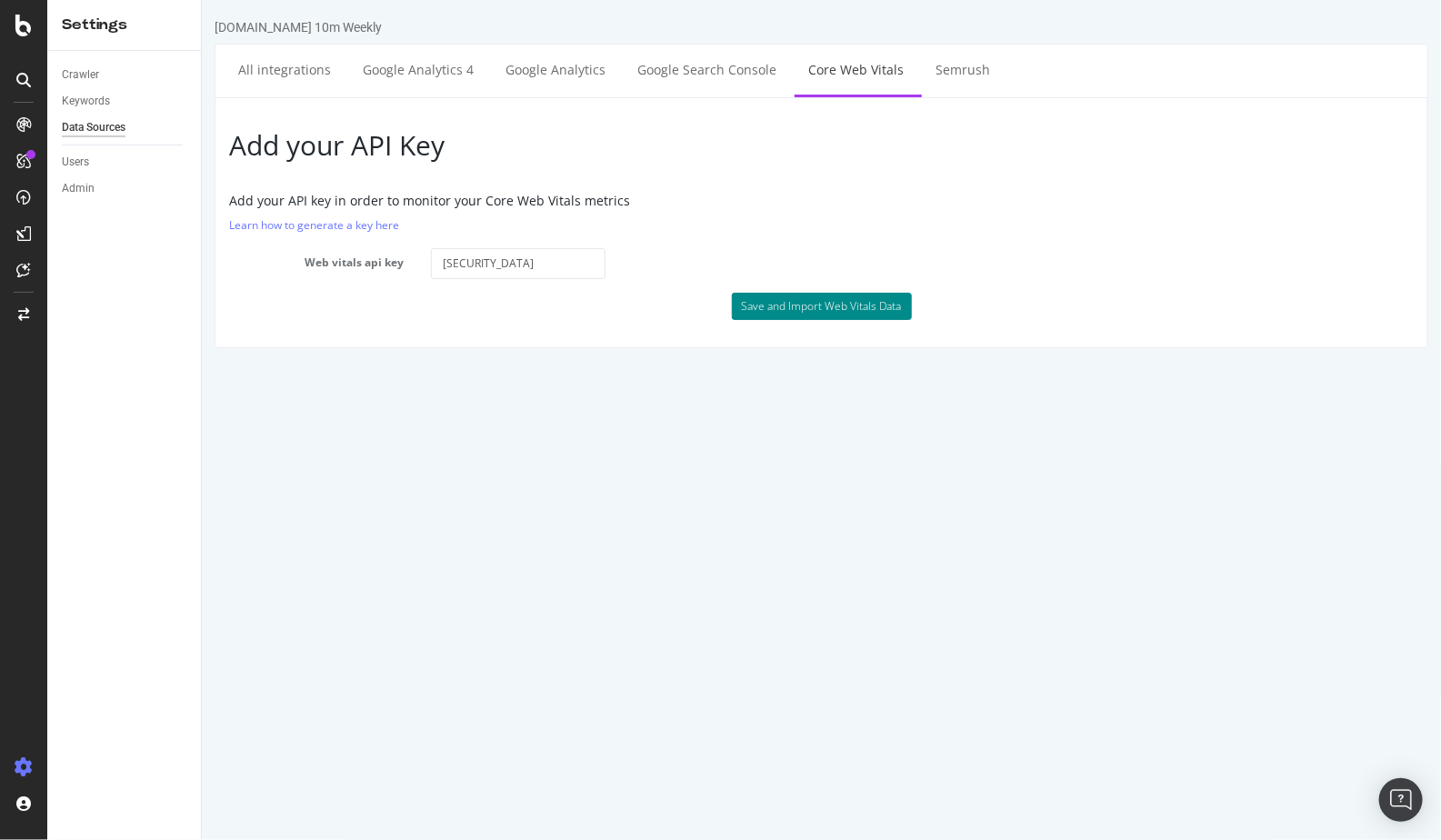 click on "Save and Import Web Vitals Data" at bounding box center (821, 306) 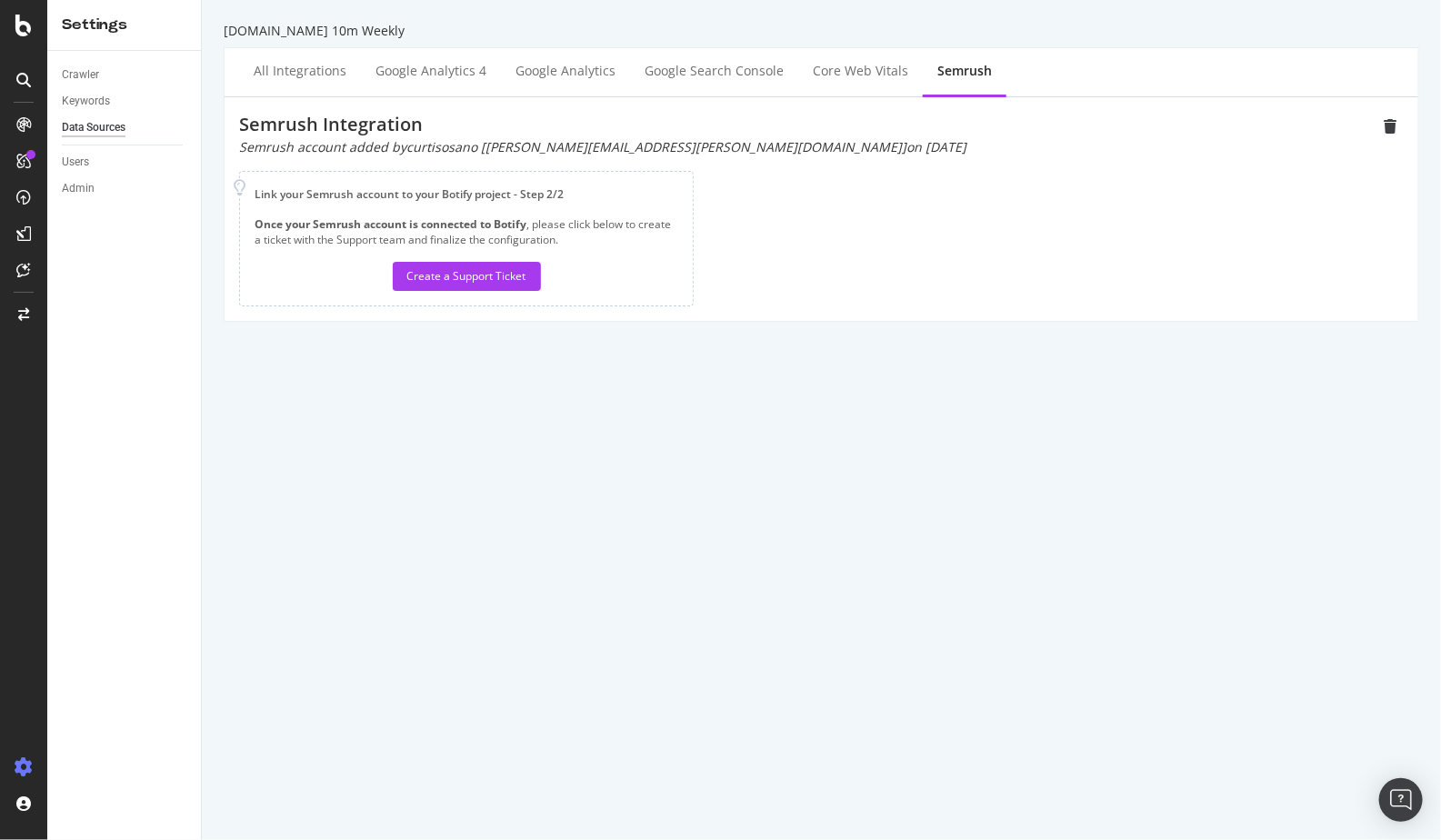 click on "Semrush account added by  curtisosano [curtis.osano@news.co.uk]  on   2024-06-13" at bounding box center (807, 147) 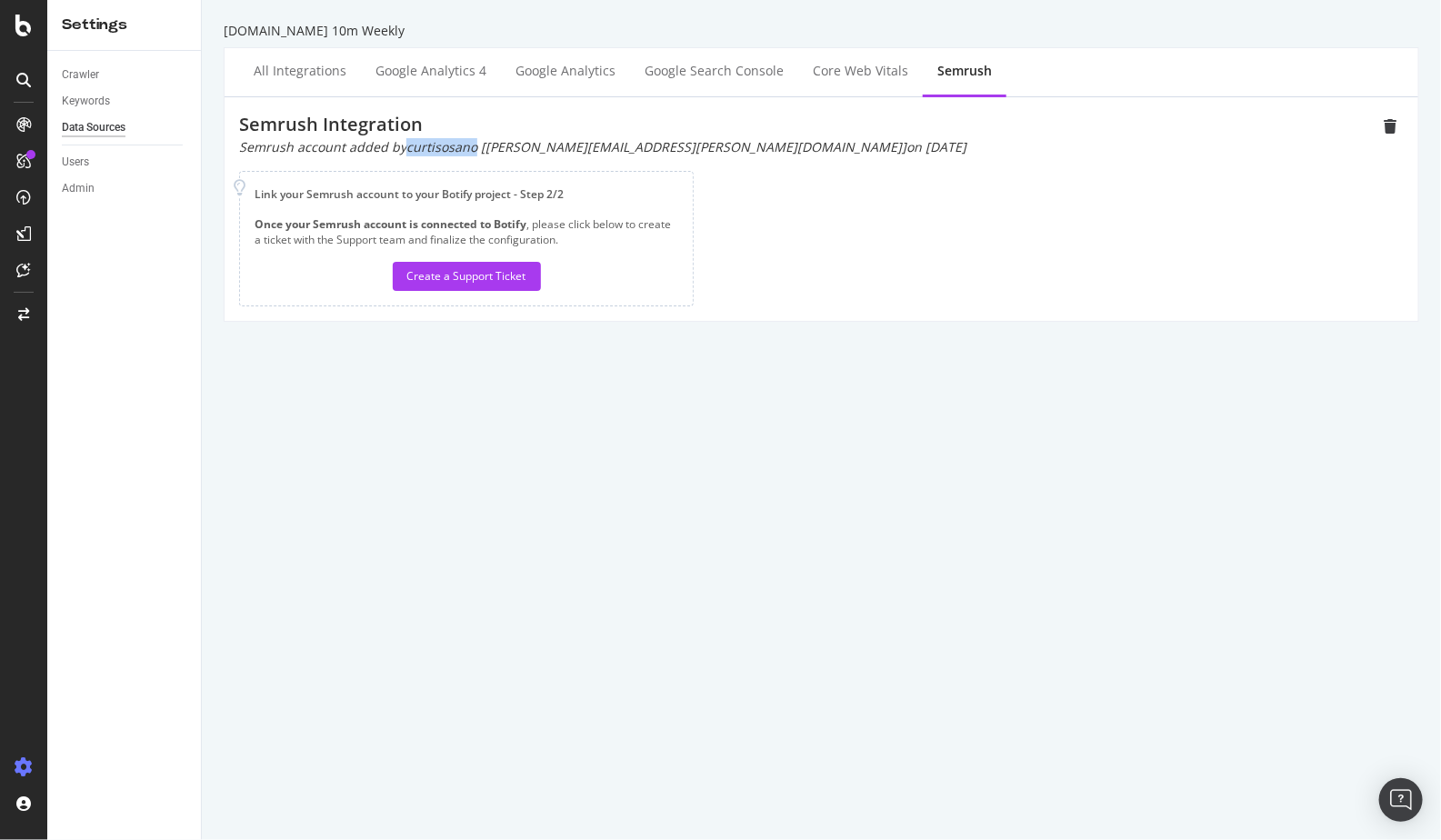 click on "Semrush account added by  curtisosano [curtis.osano@news.co.uk]  on   2024-06-13" at bounding box center (807, 147) 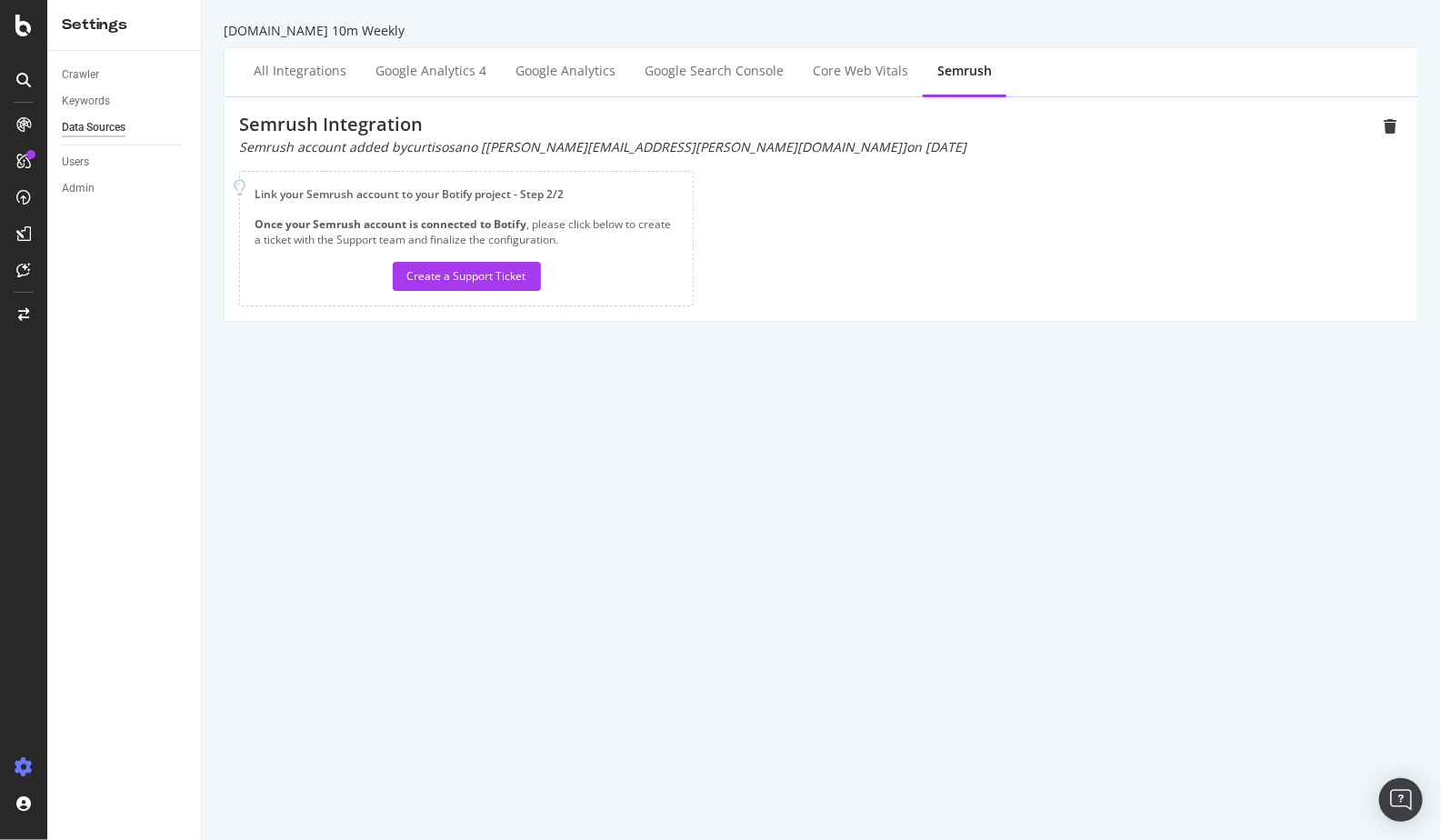 click on "Semrush account added by  curtisosano [curtis.osano@news.co.uk]  on   2024-06-13" at bounding box center (807, 147) 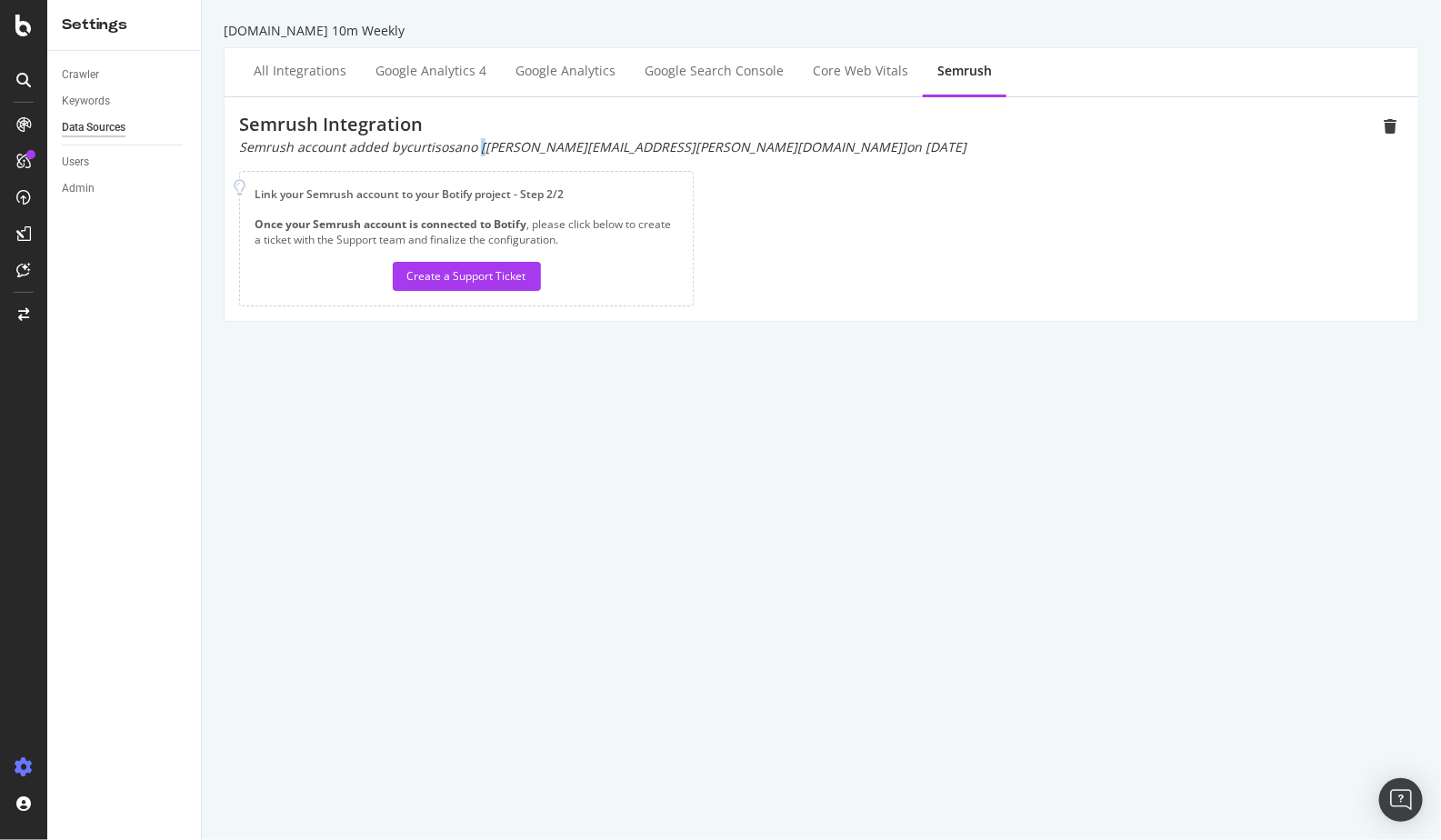 click on "Semrush account added by  curtisosano [curtis.osano@news.co.uk]  on   2024-06-13" at bounding box center [807, 147] 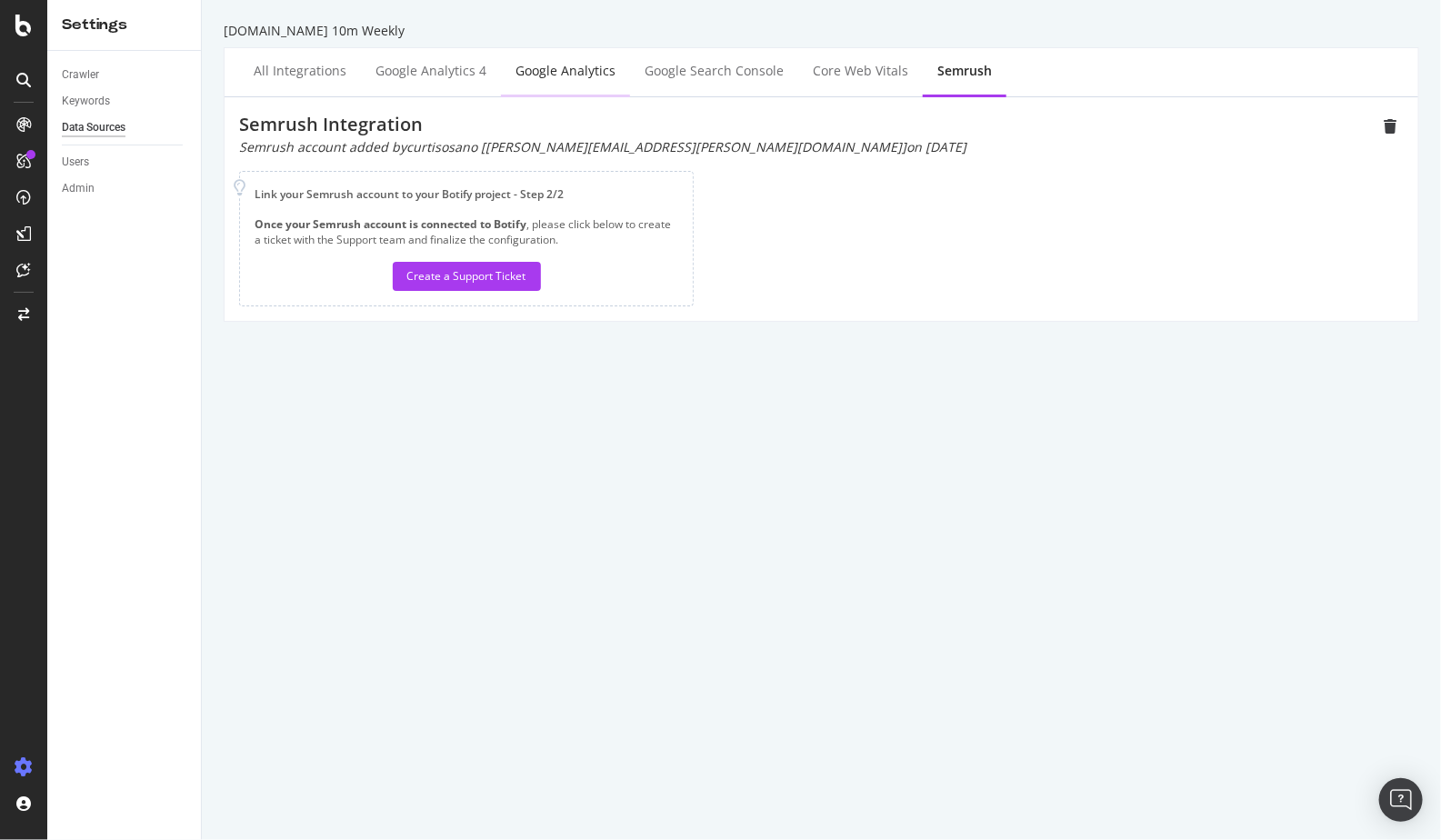 click on "Google Analytics" at bounding box center [565, 71] 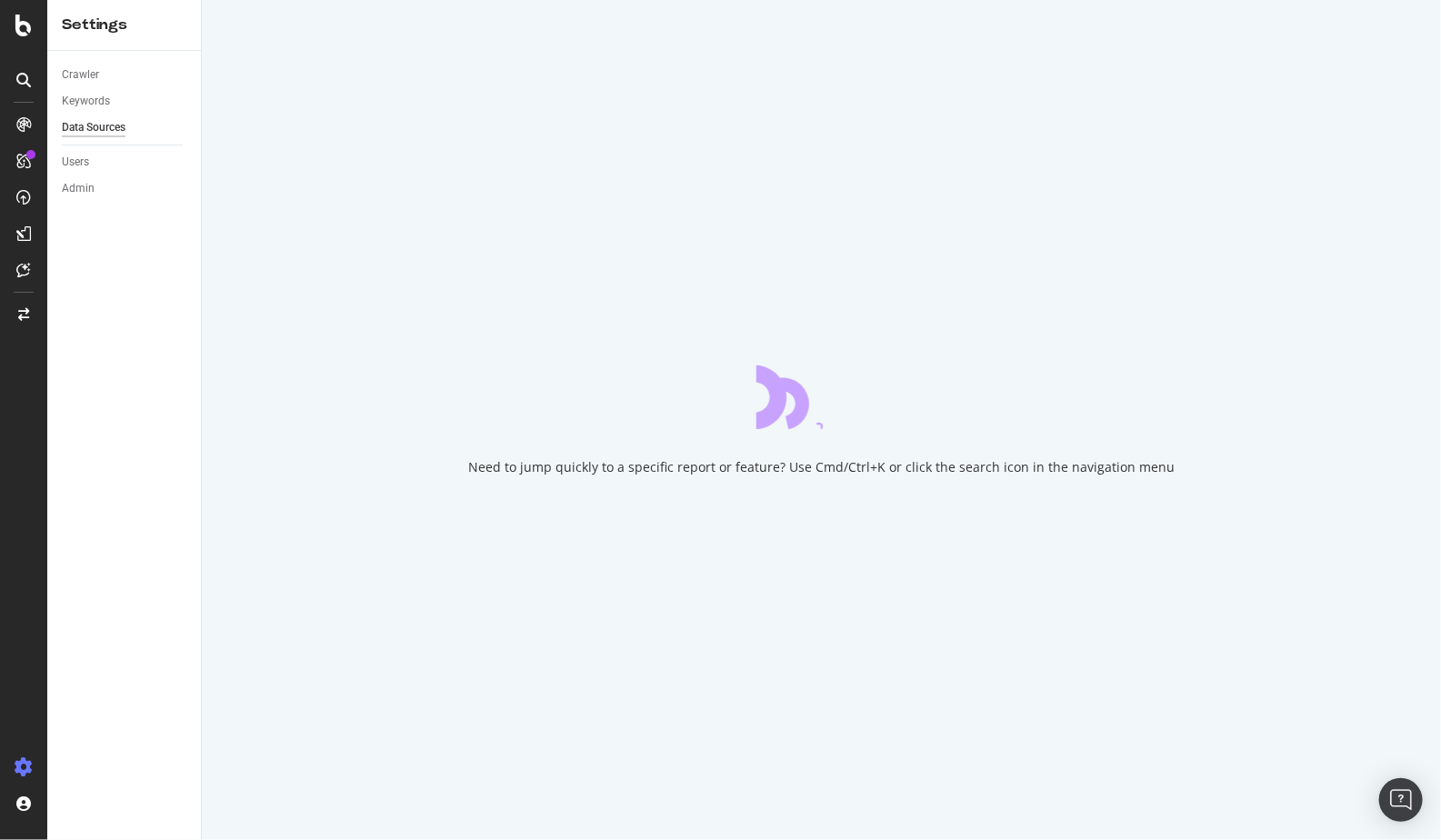 scroll, scrollTop: 0, scrollLeft: 0, axis: both 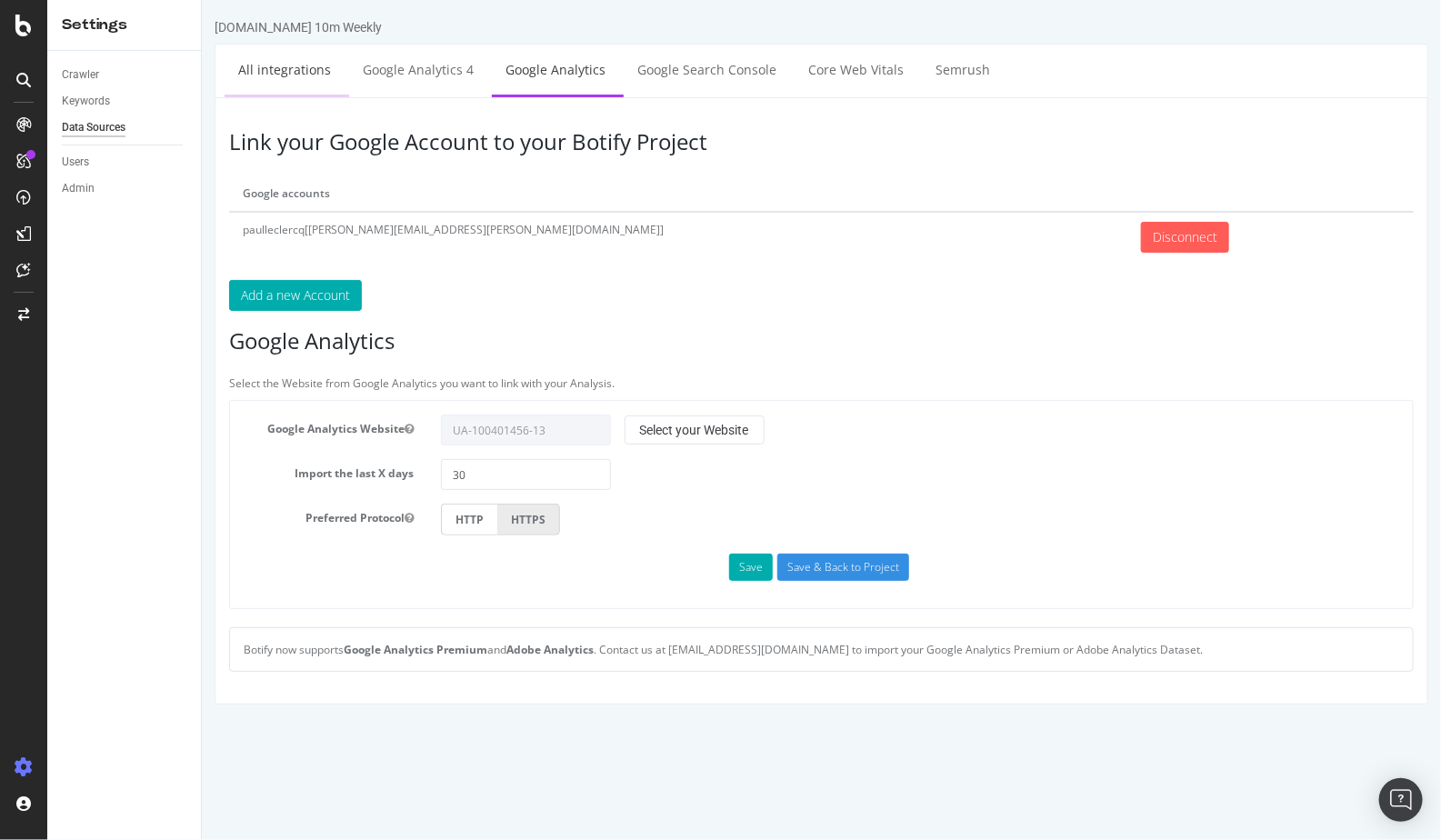 click on "All integrations" at bounding box center [284, 69] 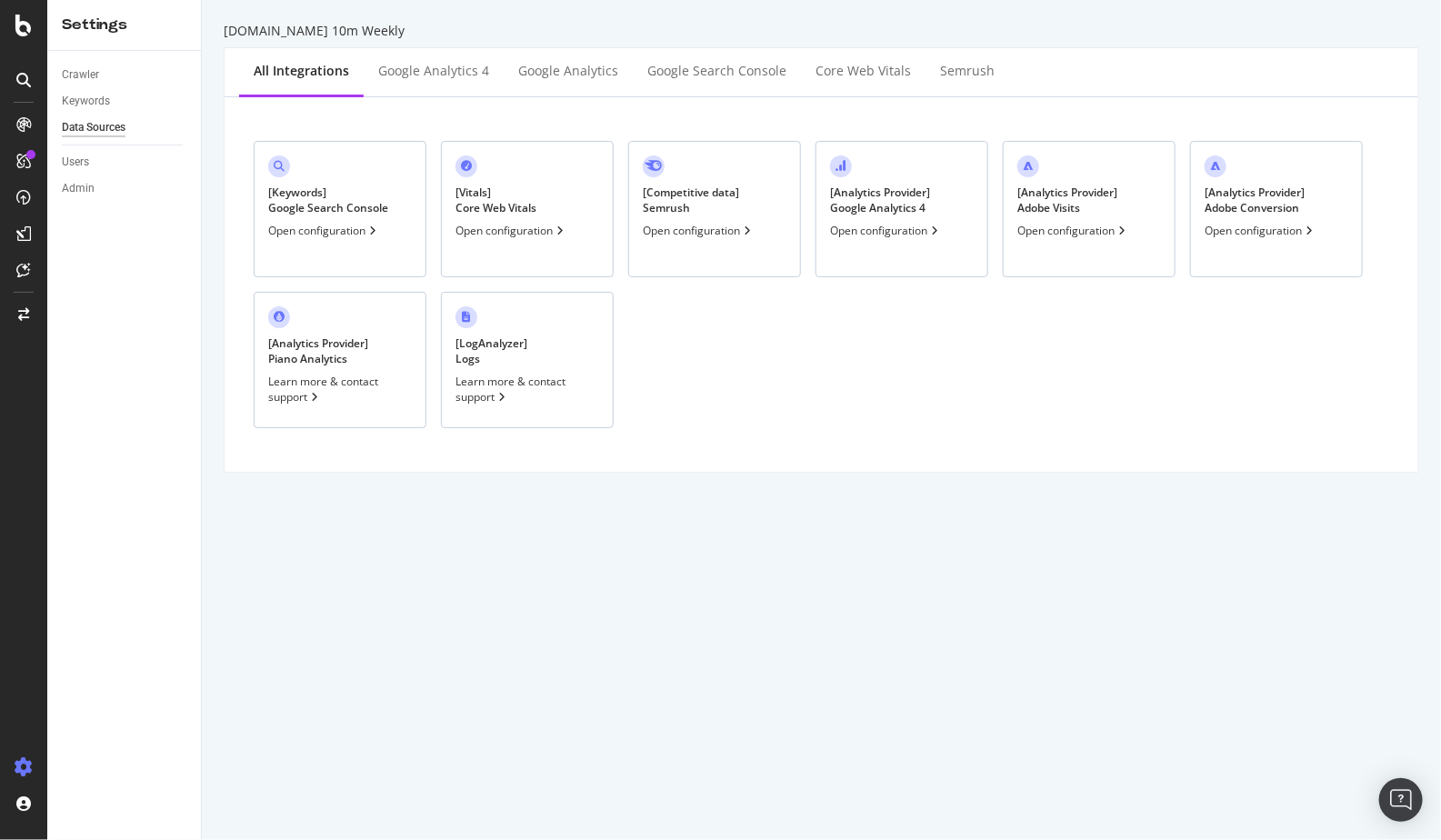 click at bounding box center [24, 80] 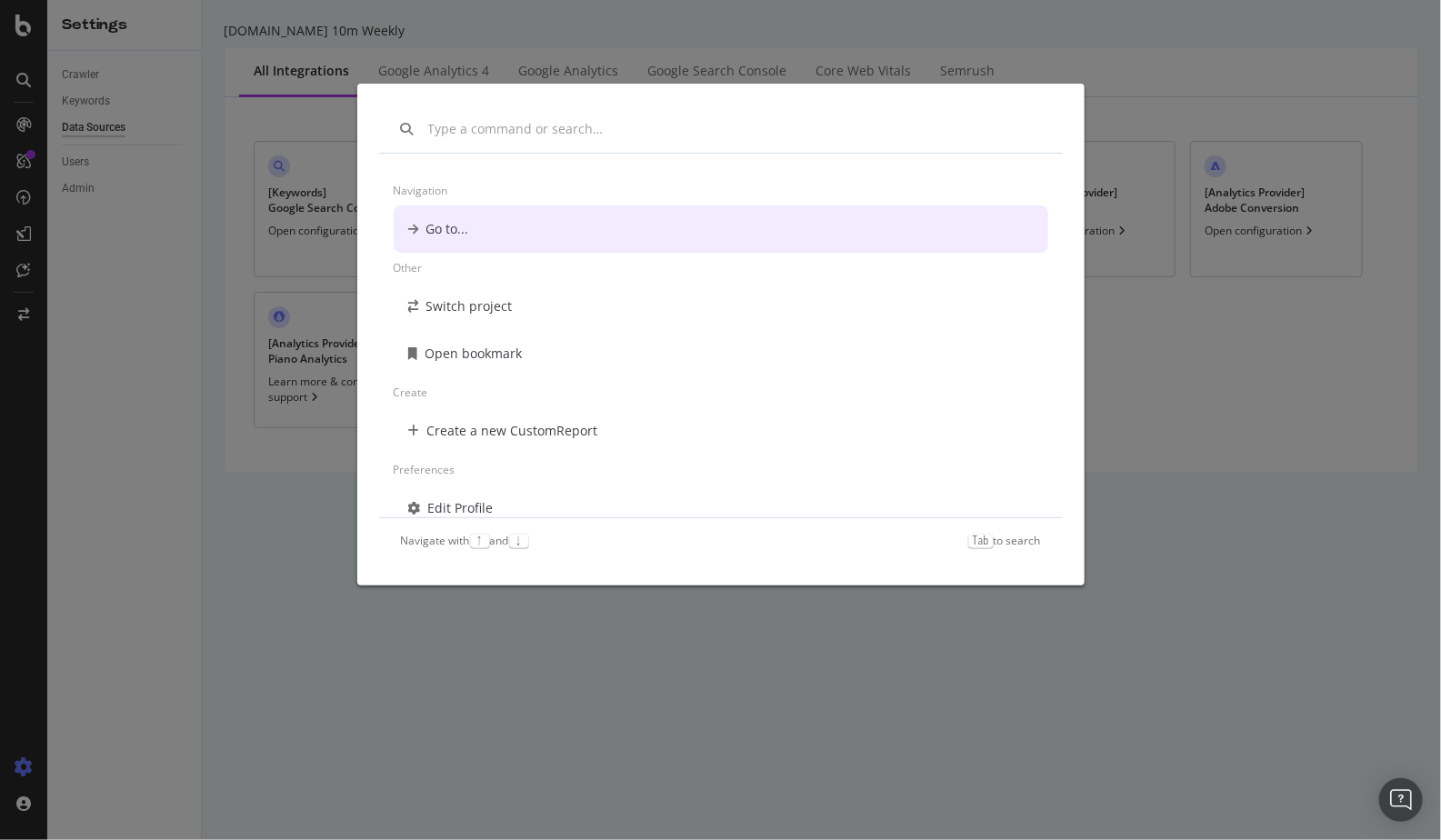 click on "Navigation Go to... Other Switch project Open bookmark Create Create a new CustomReport Preferences Edit Profile Change Password Navigate with  ↑  and  ↓ Tab   to search" at bounding box center [720, 420] 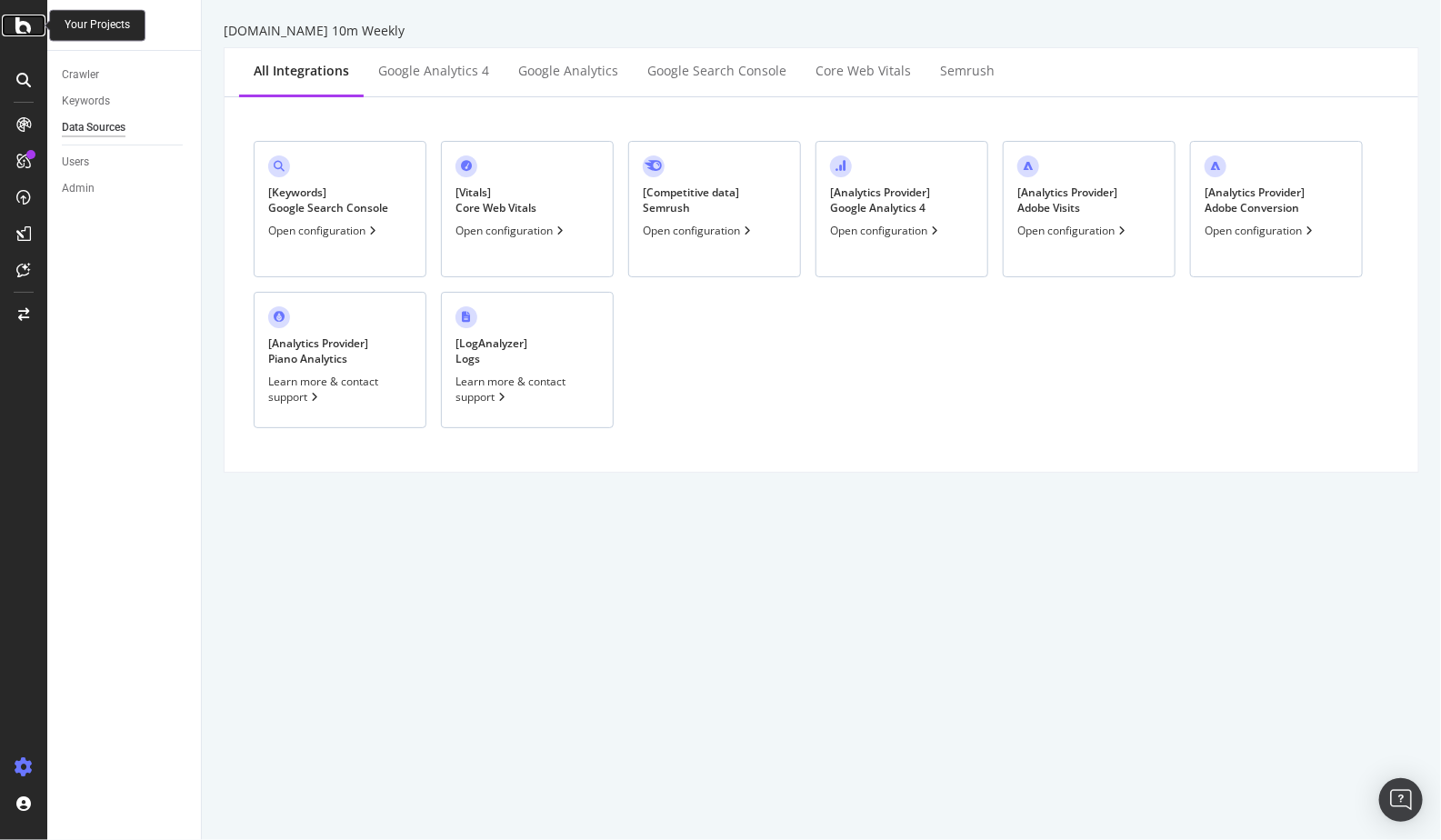click at bounding box center [24, 25] 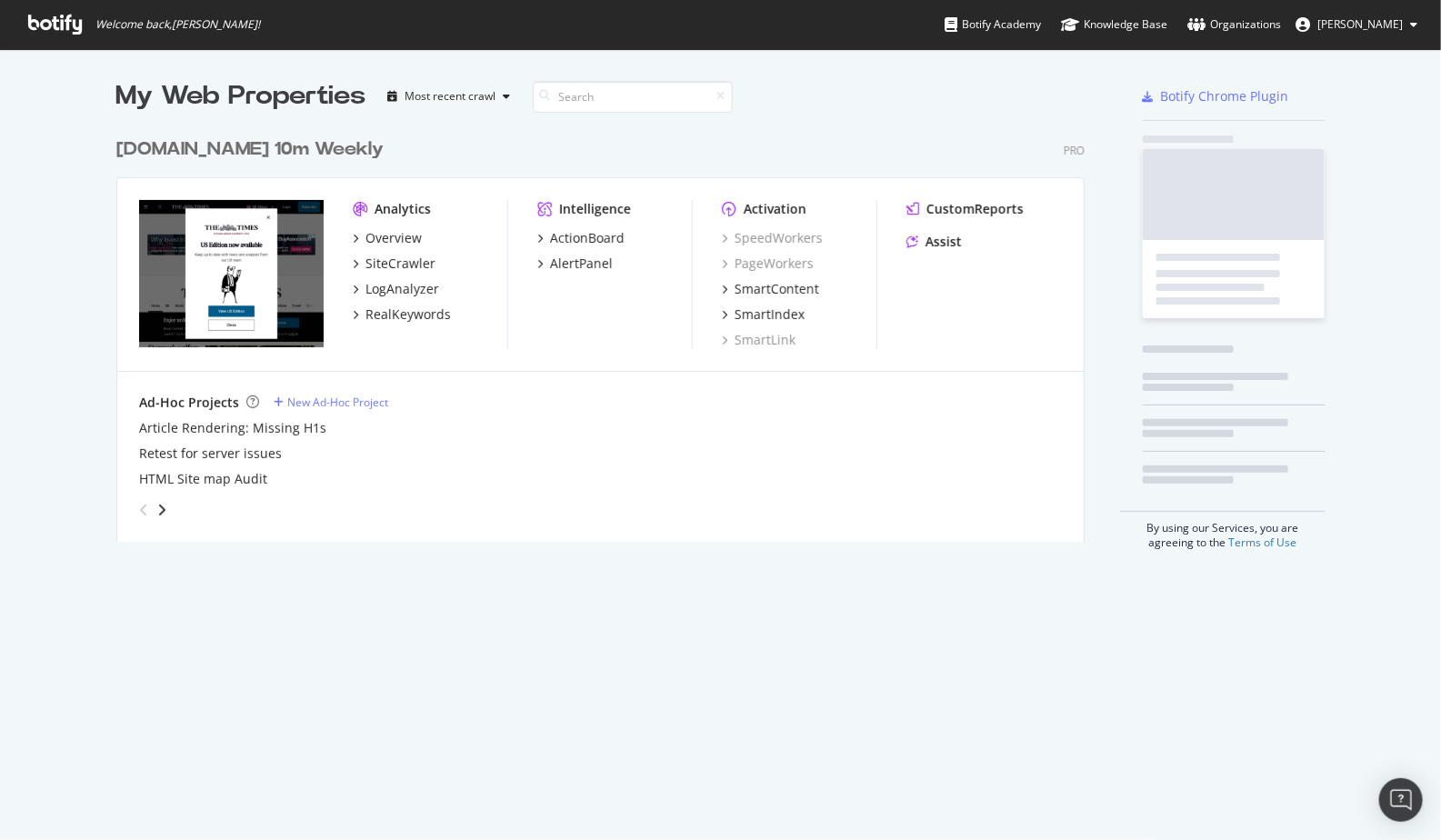 scroll, scrollTop: 0, scrollLeft: 0, axis: both 